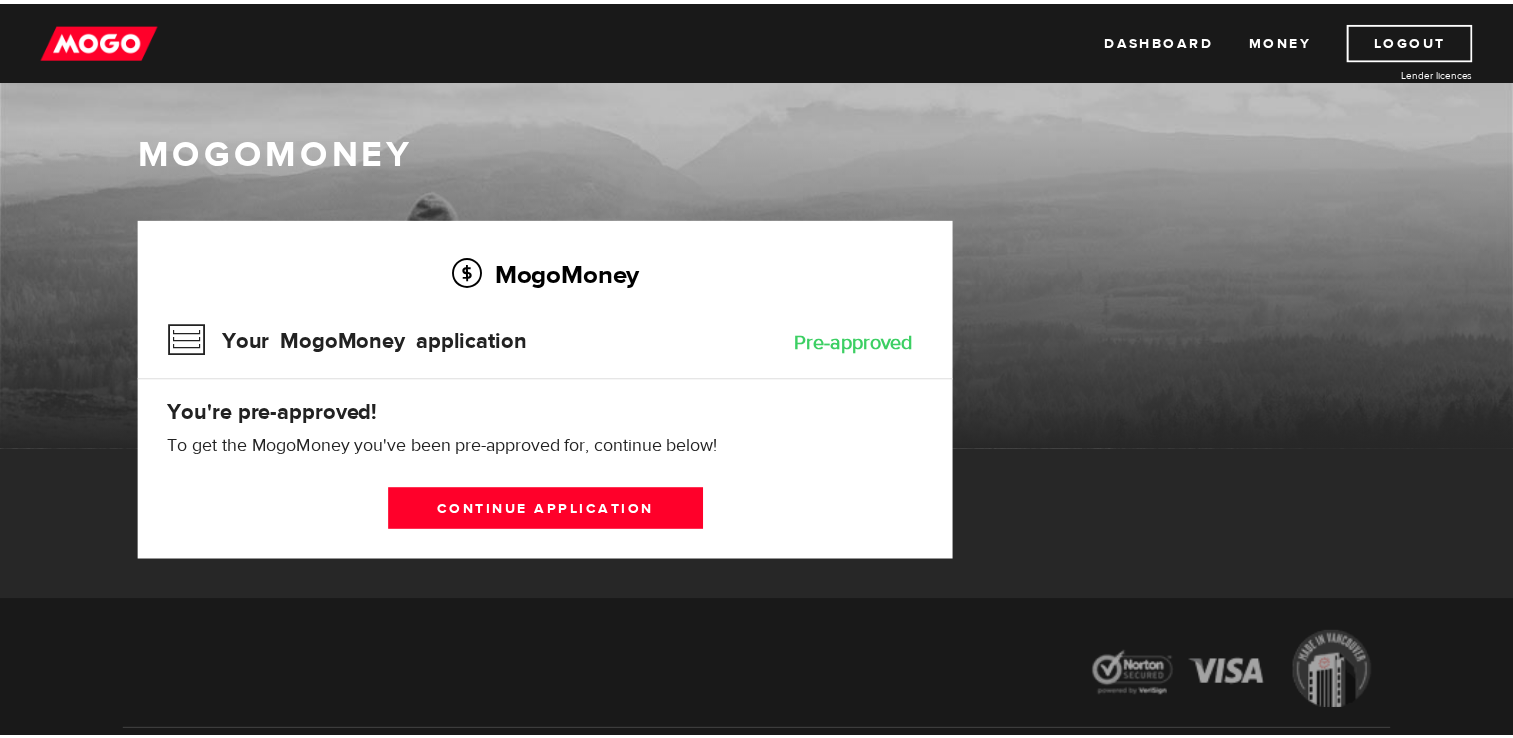scroll, scrollTop: 0, scrollLeft: 0, axis: both 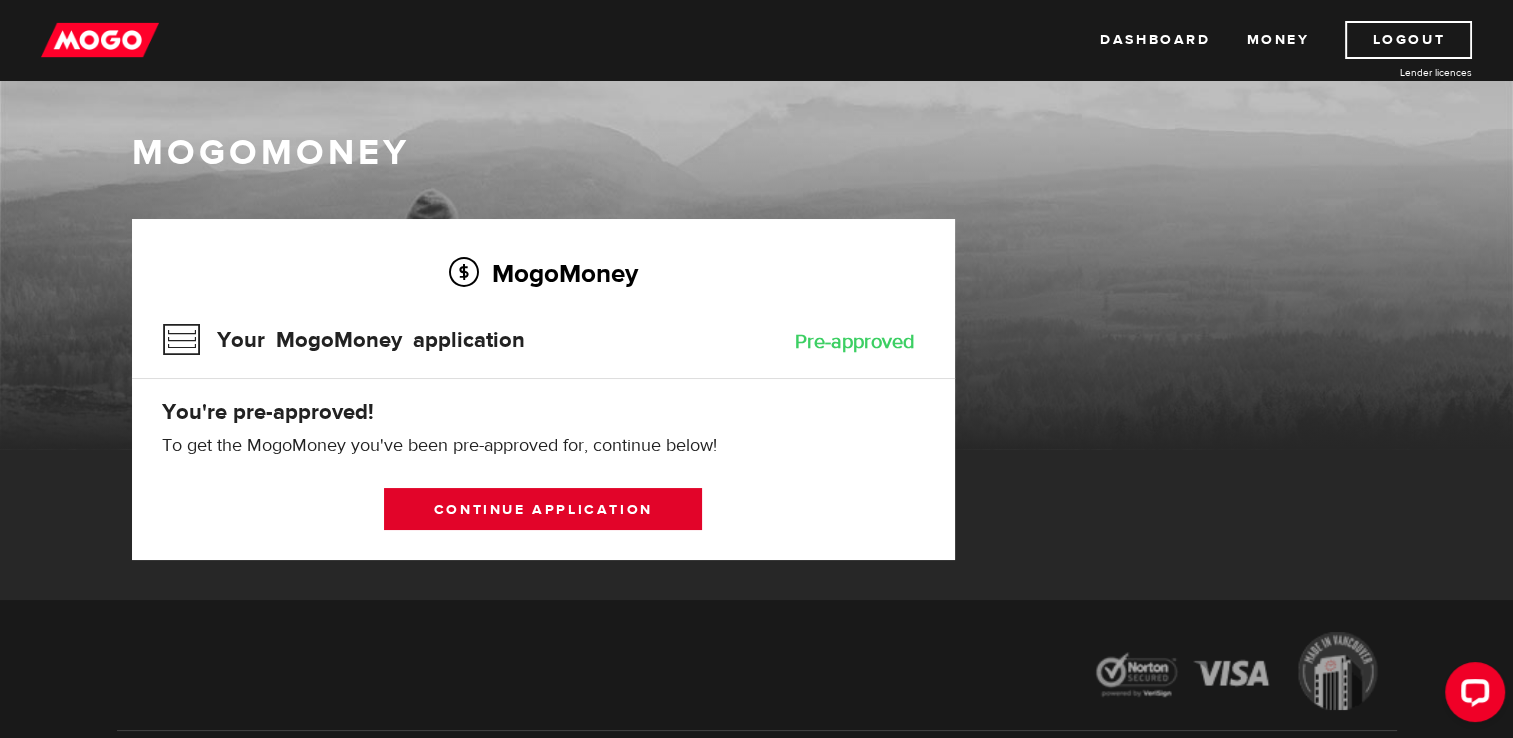 click on "Continue application" at bounding box center [543, 509] 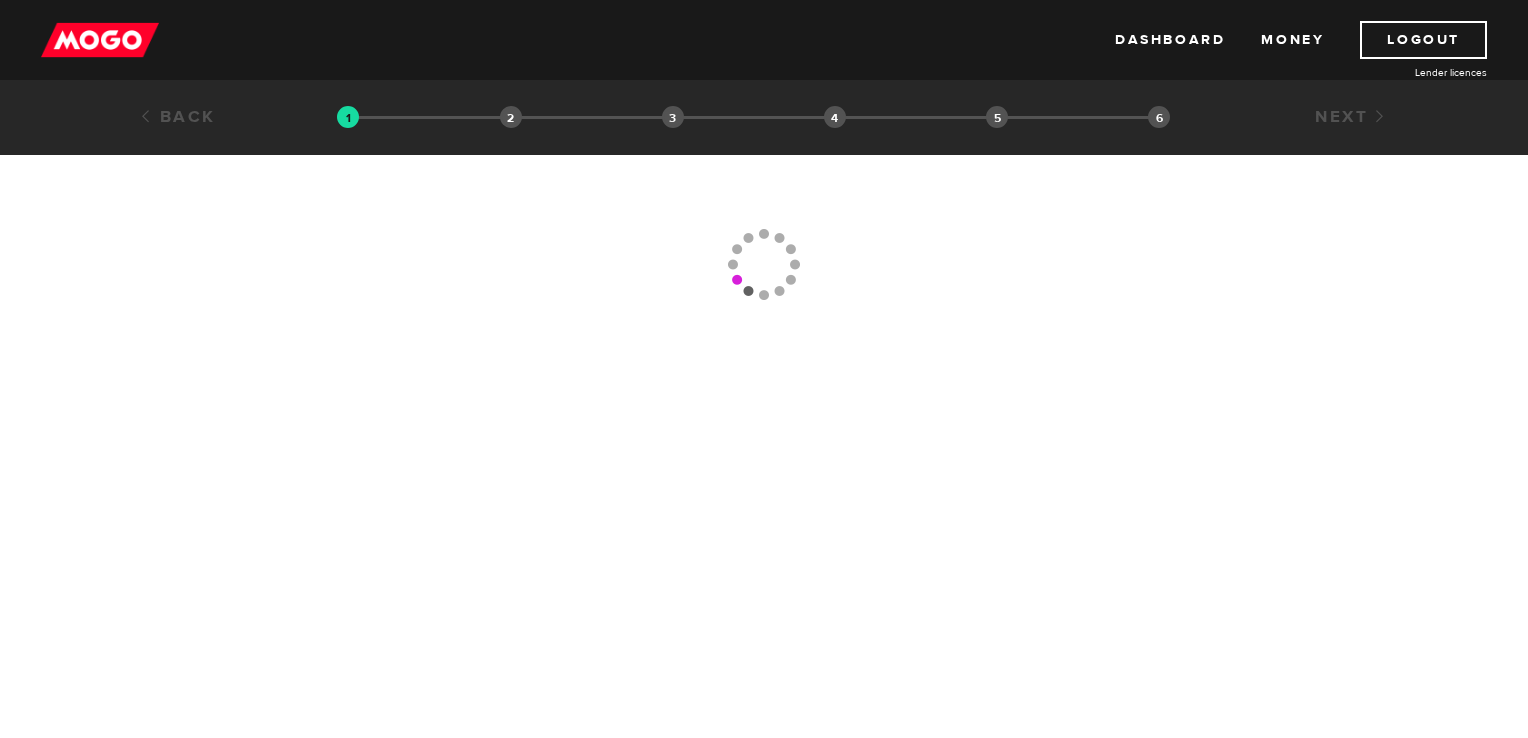 scroll, scrollTop: 0, scrollLeft: 0, axis: both 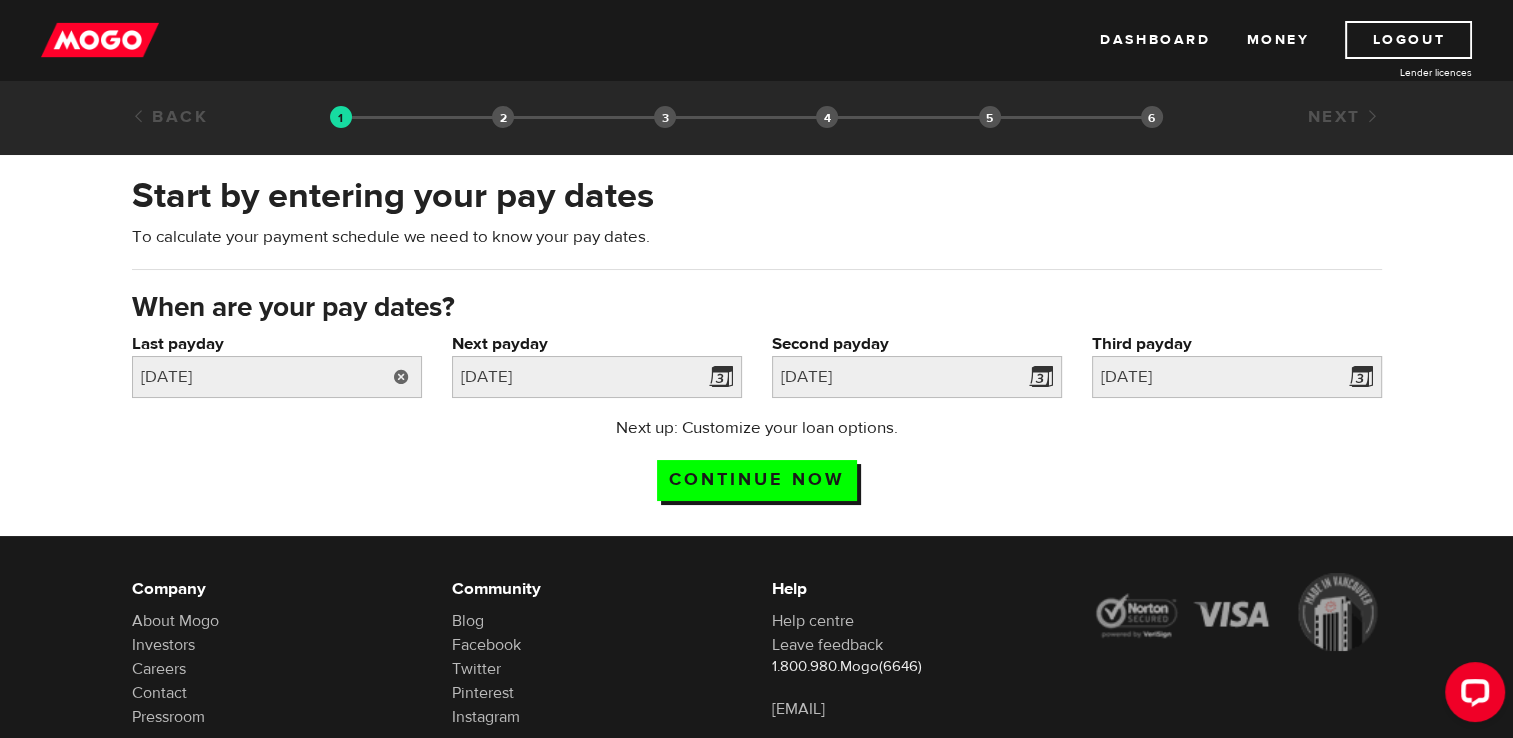 click at bounding box center [401, 377] 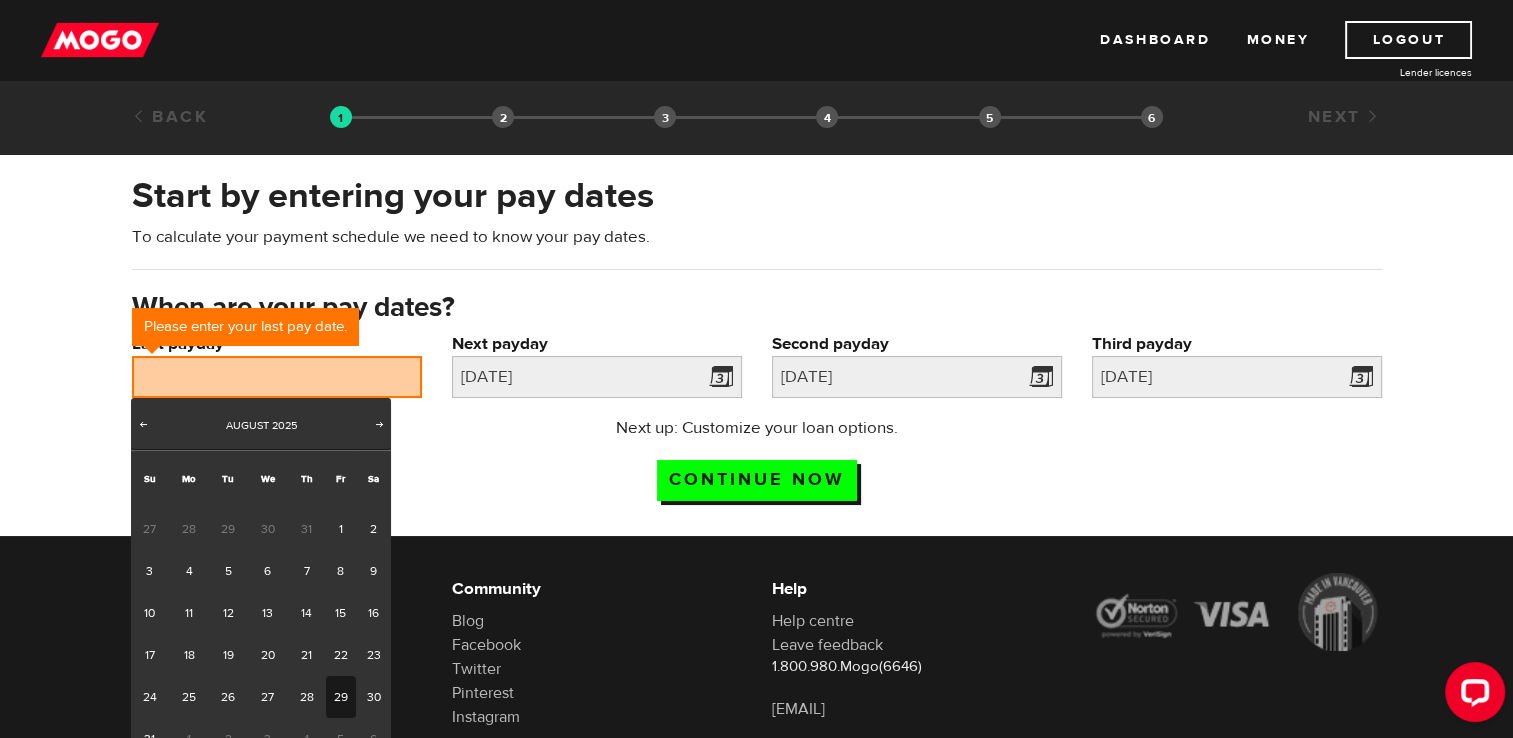 click on "29" at bounding box center [341, 697] 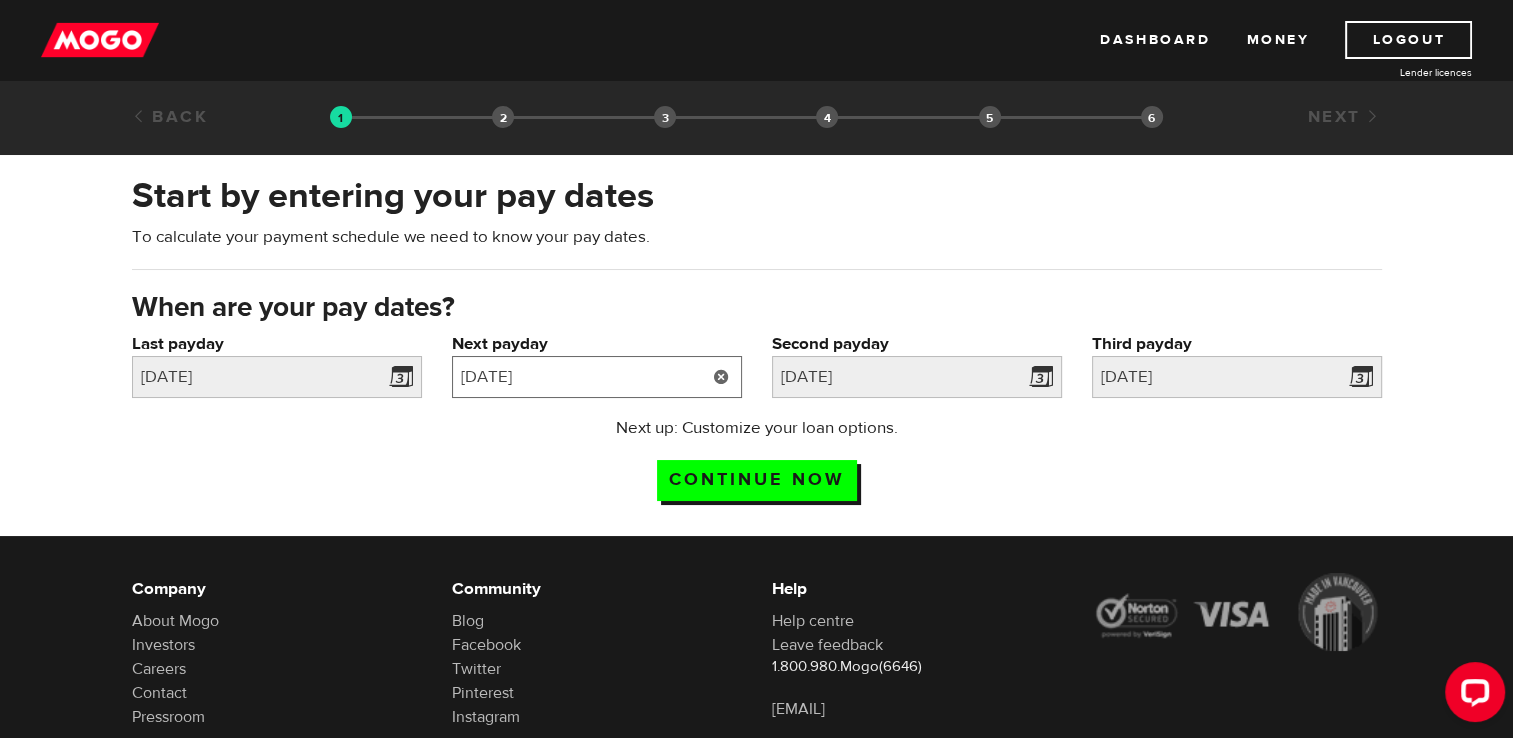 click on "2025/08/01" at bounding box center [597, 377] 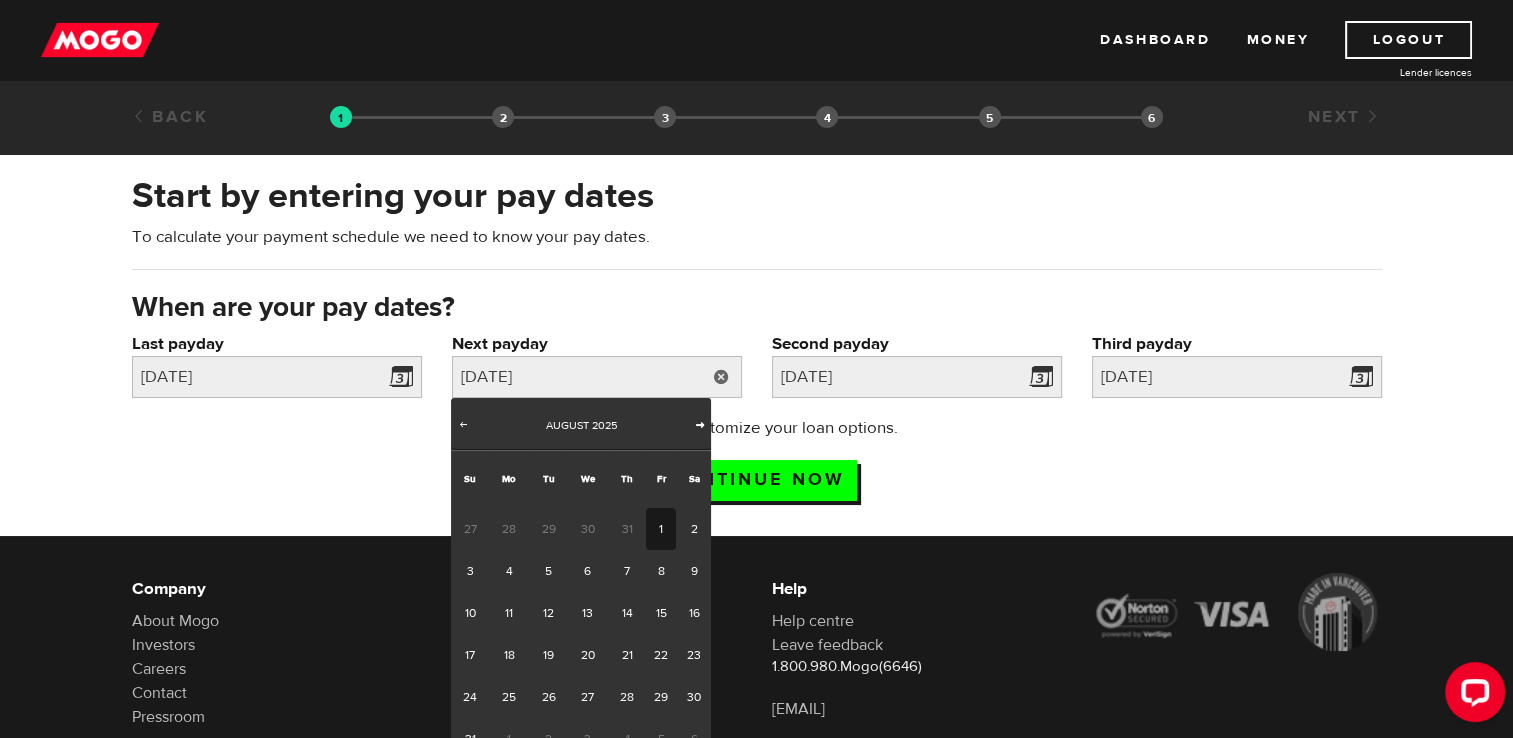 click on "Next" at bounding box center [700, 424] 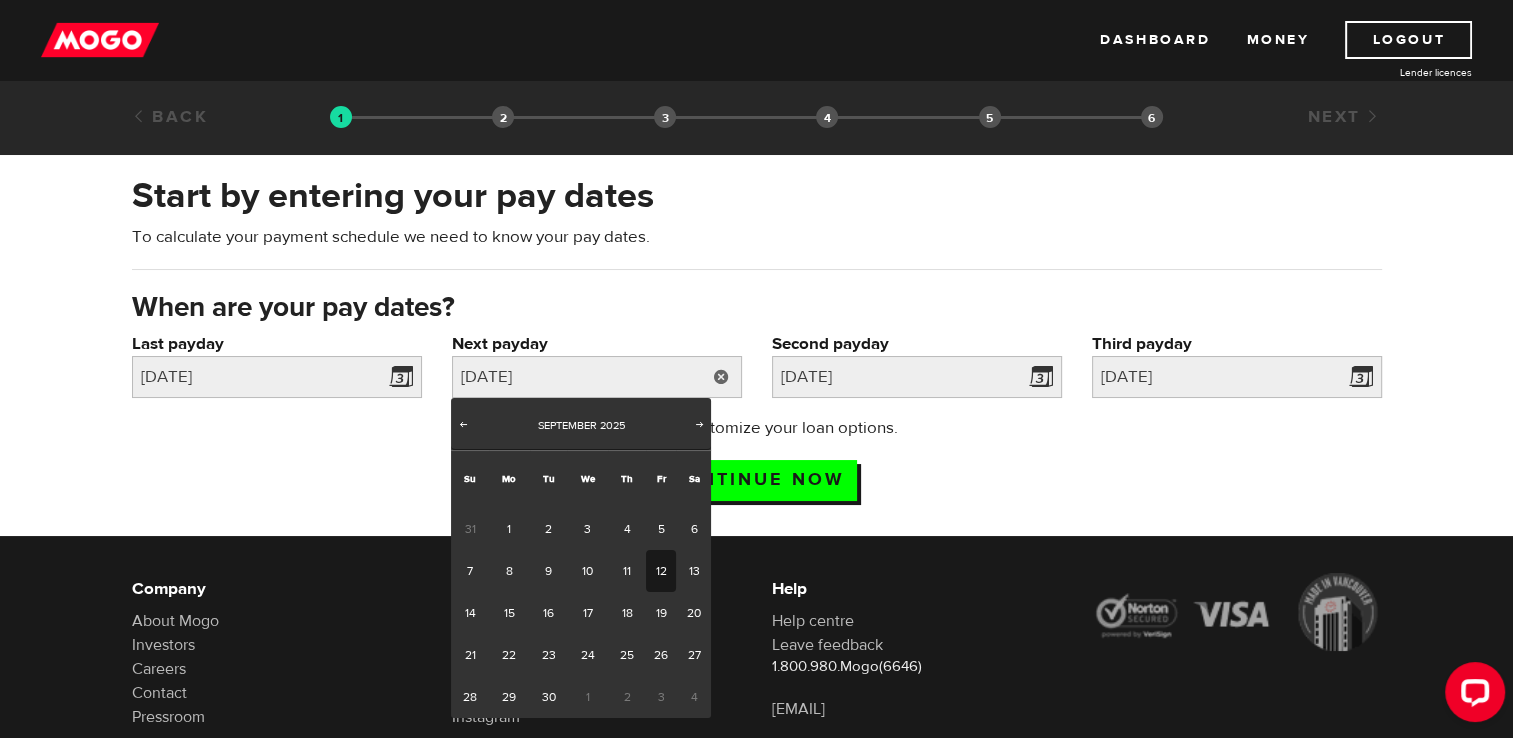 click on "12" at bounding box center [661, 571] 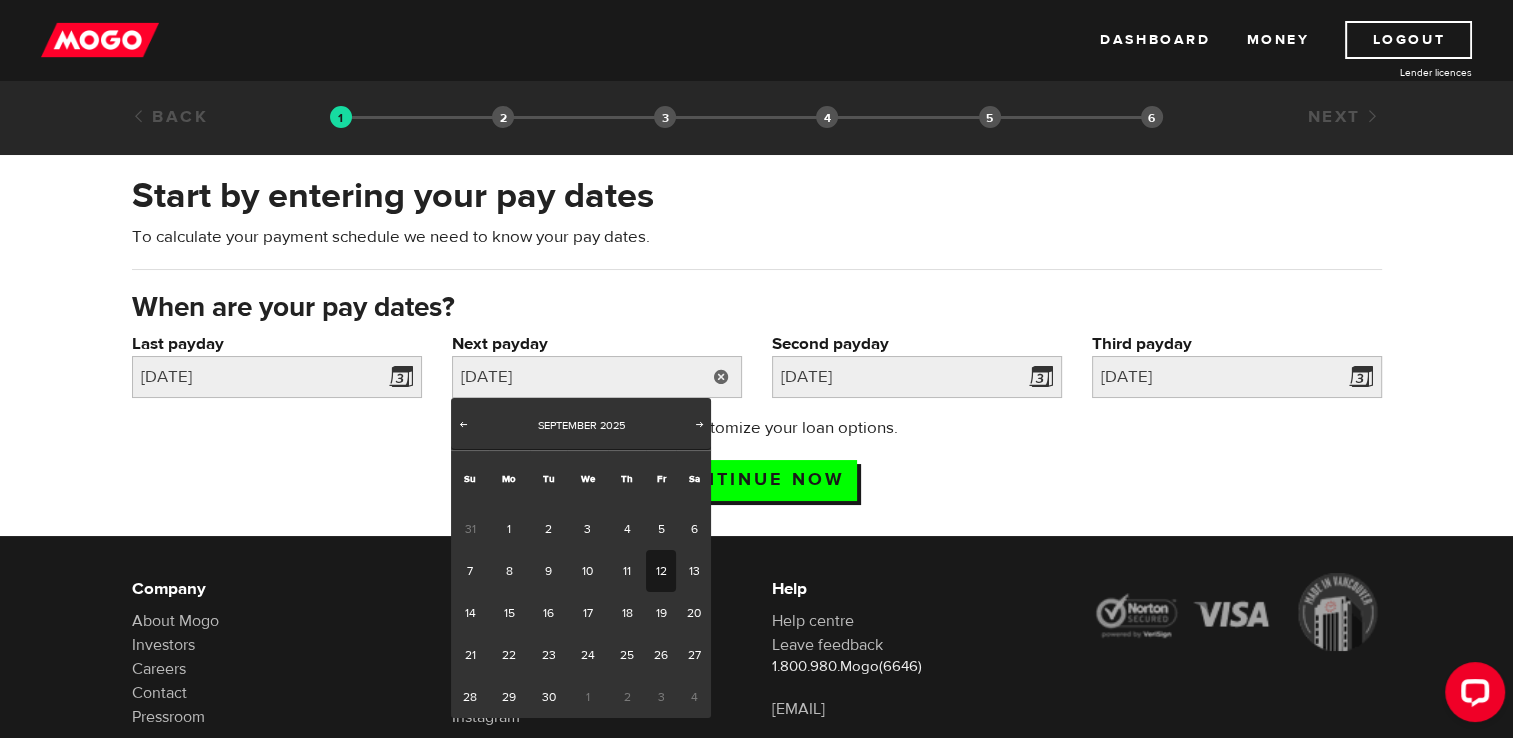 type on "2025/09/12" 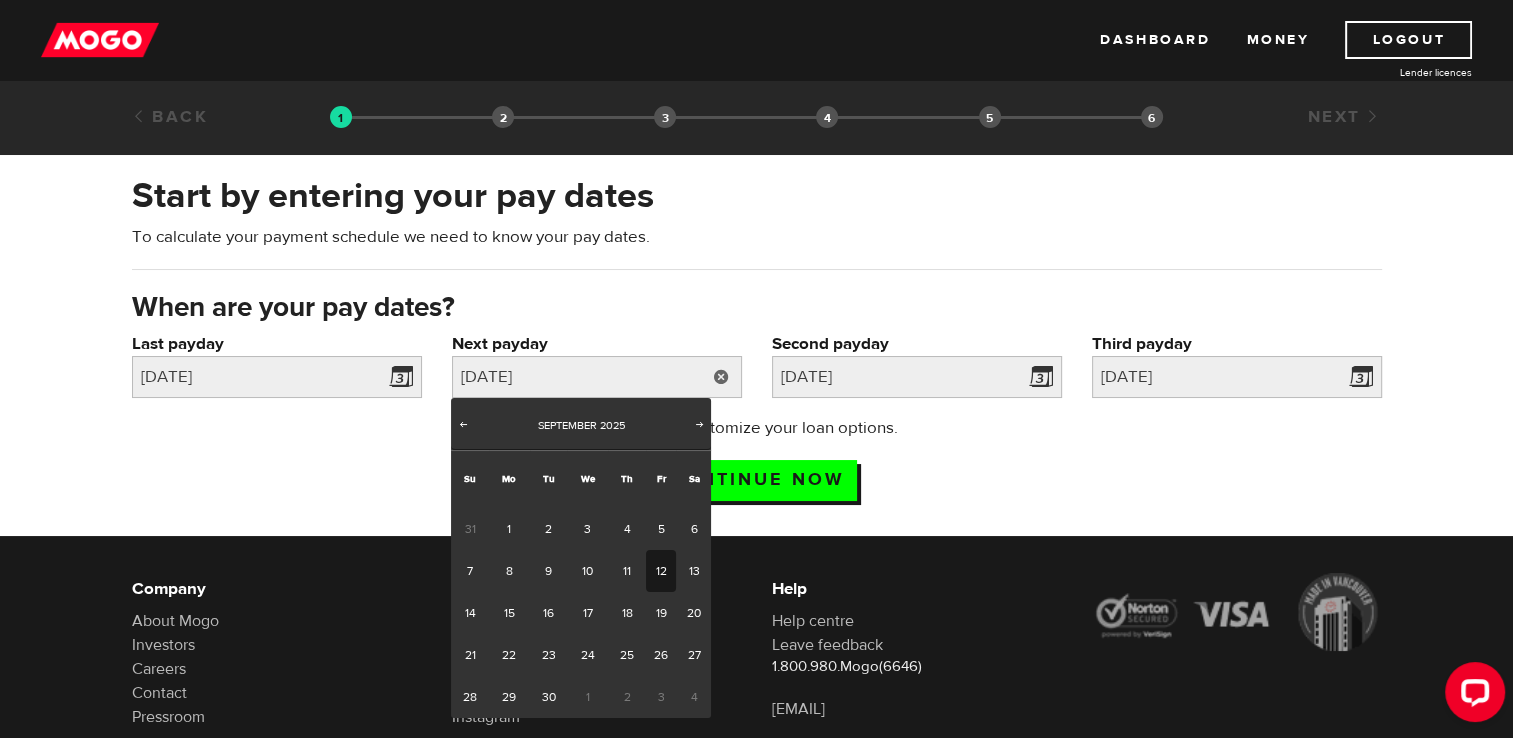 type on "2025/9/26" 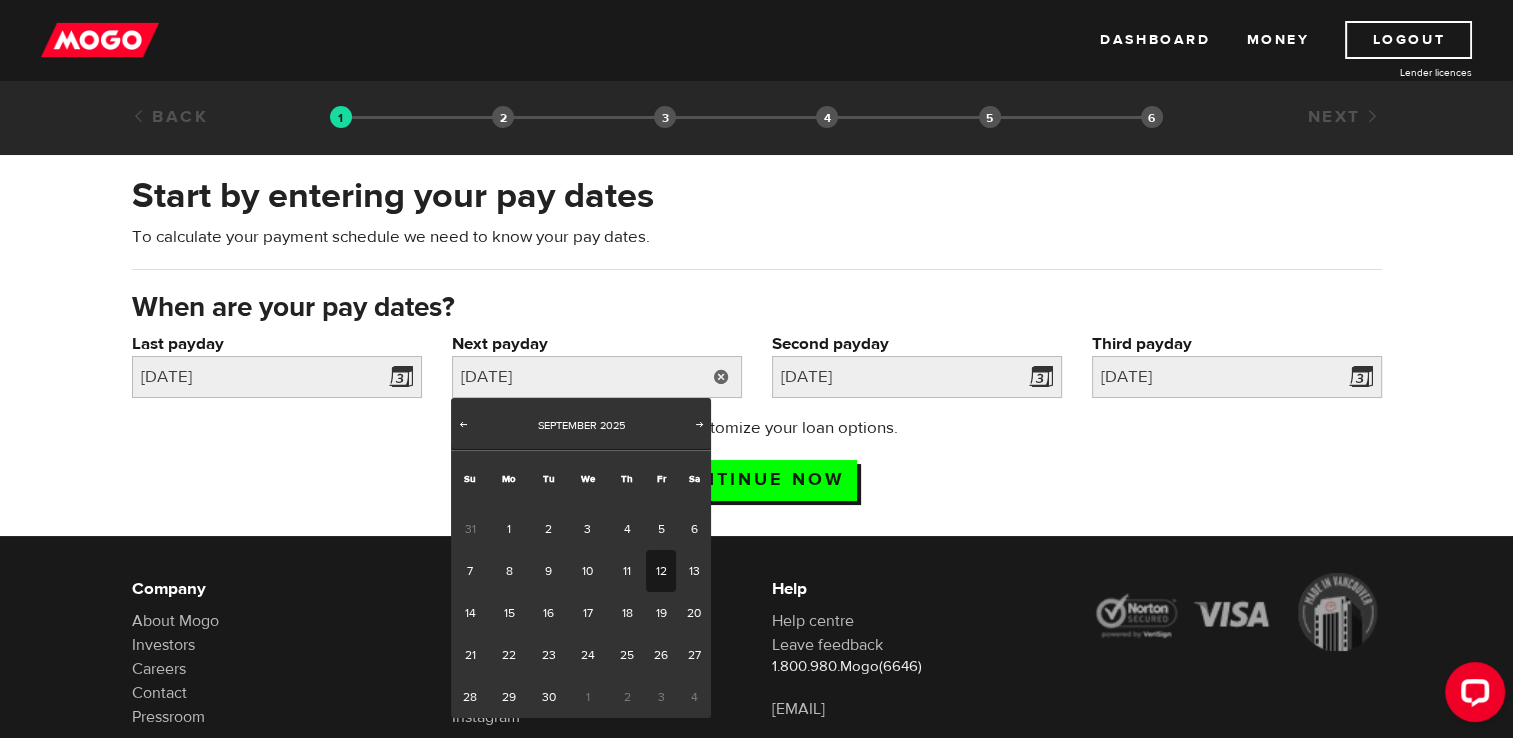 type on "2025/10/10" 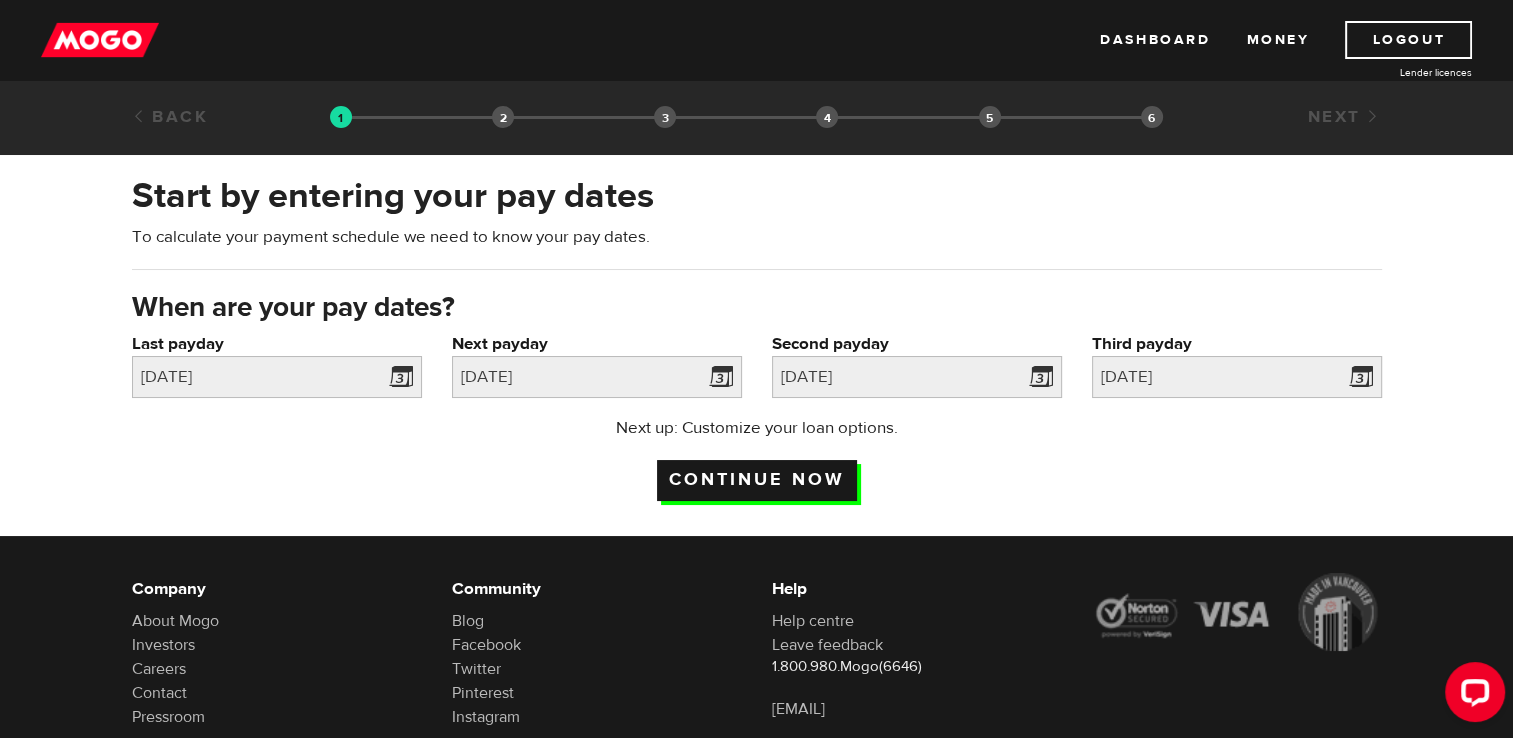 click on "Continue now" at bounding box center [757, 480] 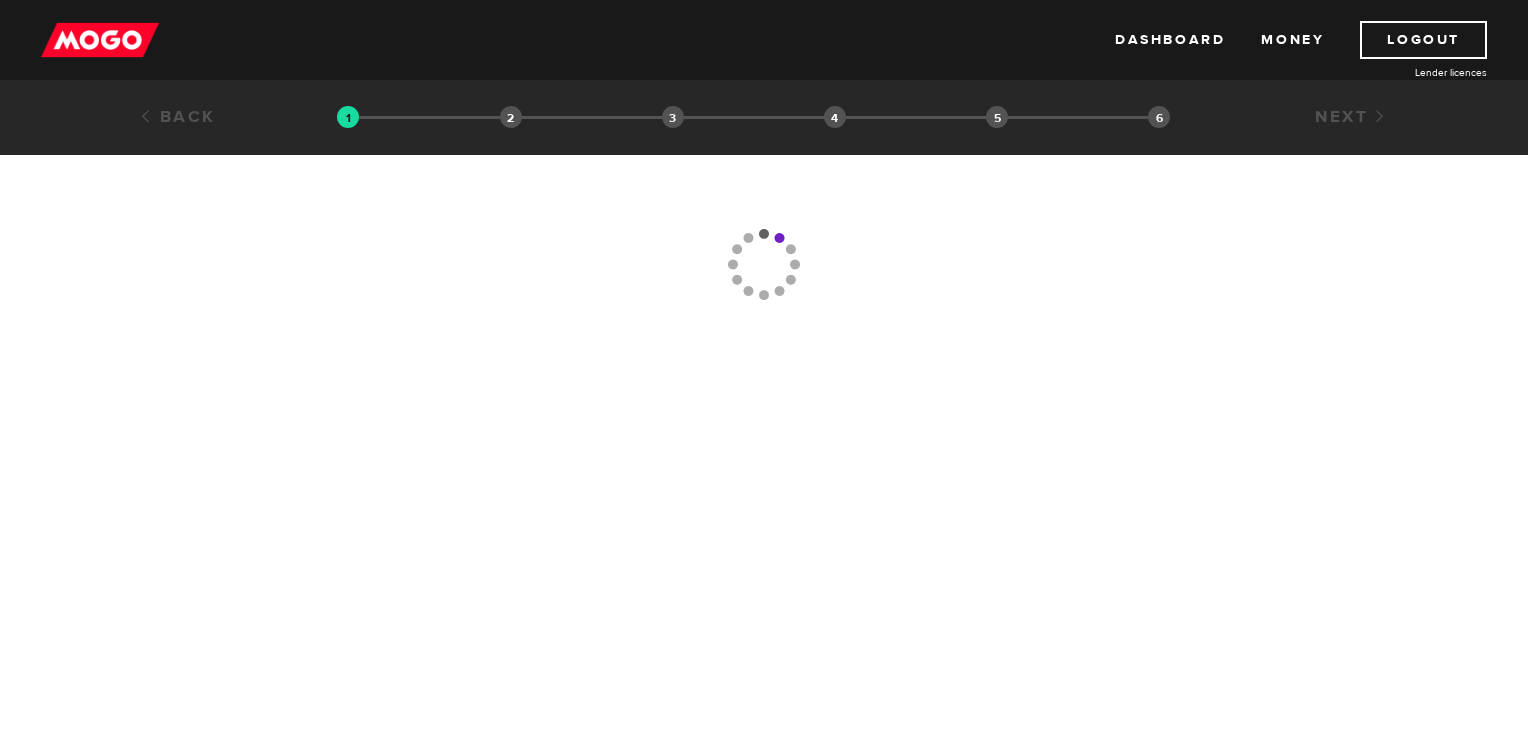 scroll, scrollTop: 0, scrollLeft: 0, axis: both 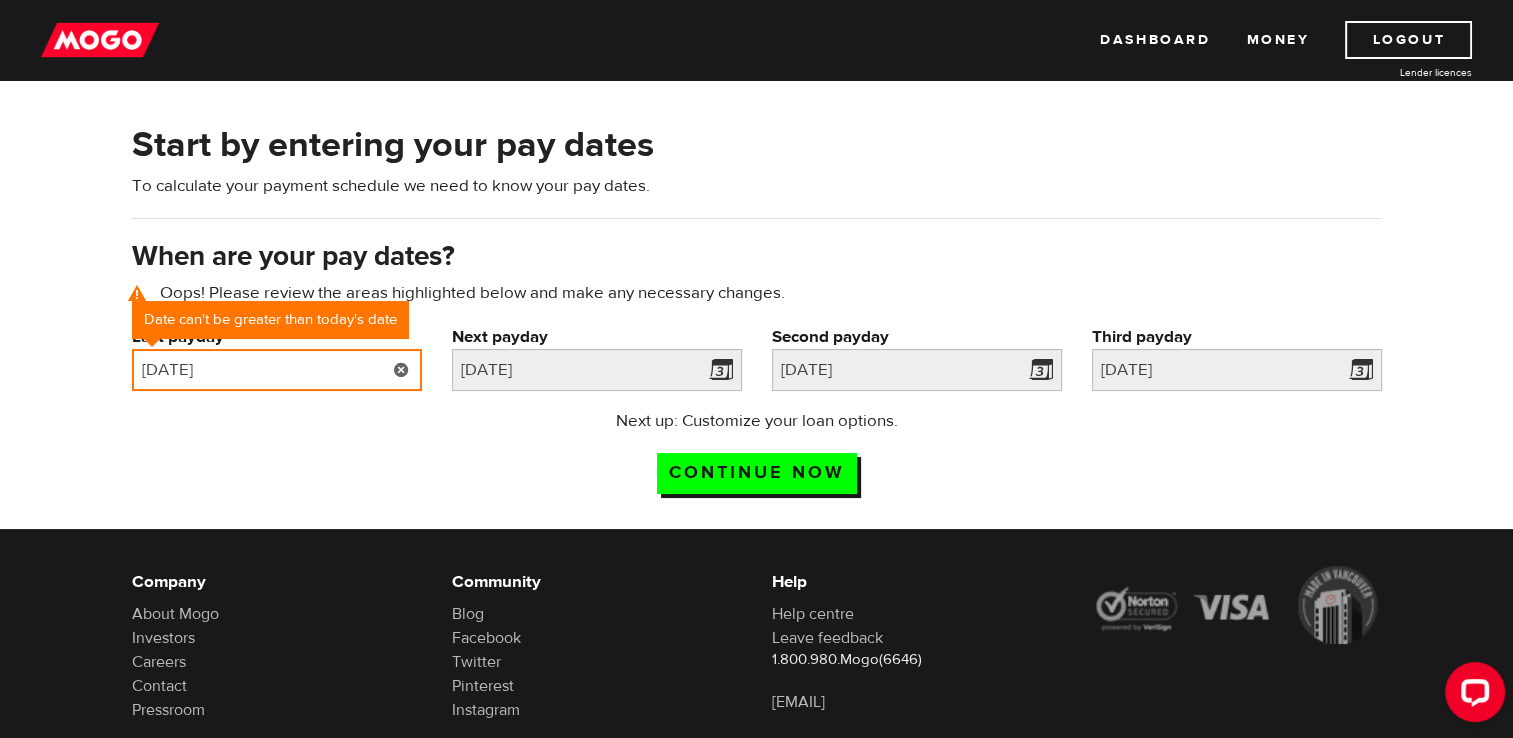 click on "[DATE]" at bounding box center [277, 370] 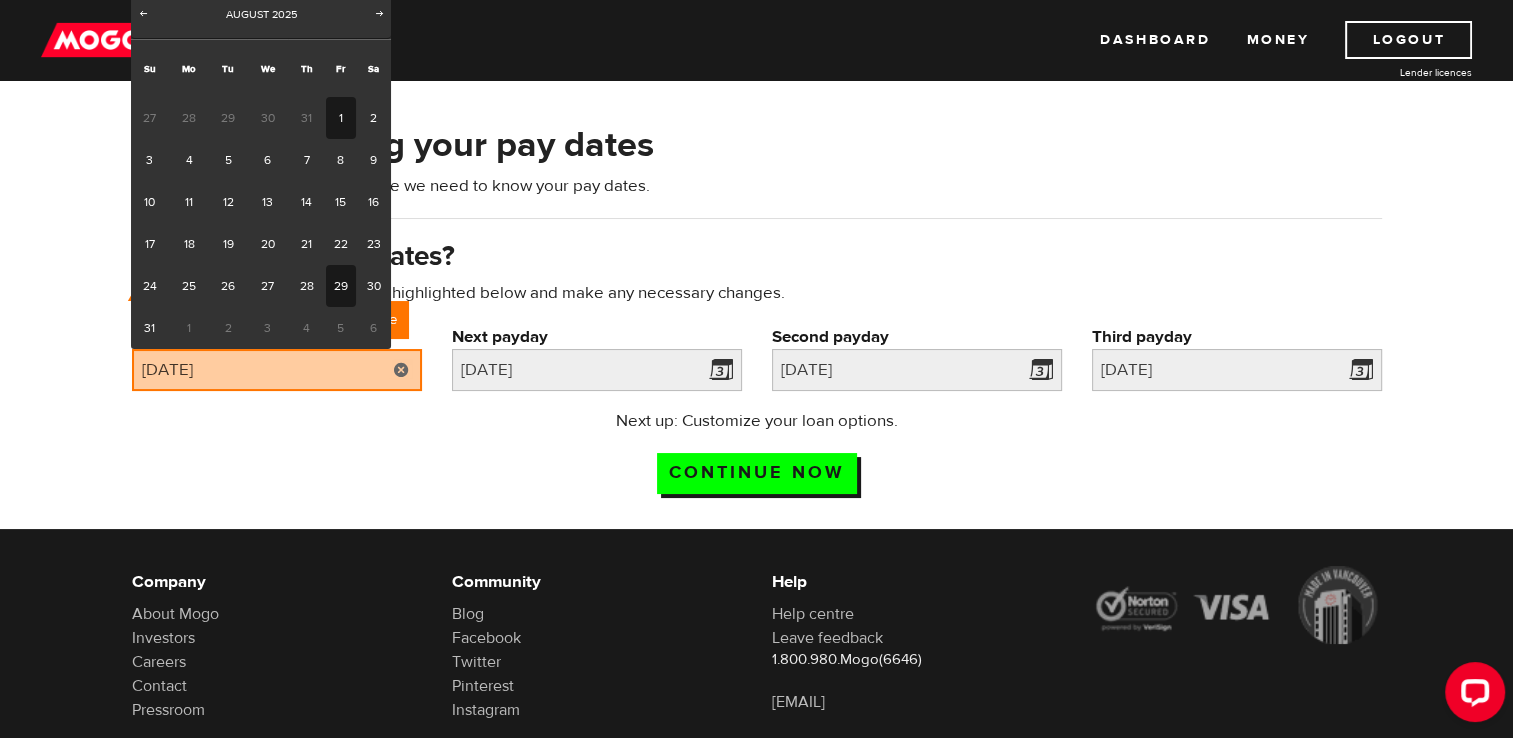 click on "1" at bounding box center [341, 118] 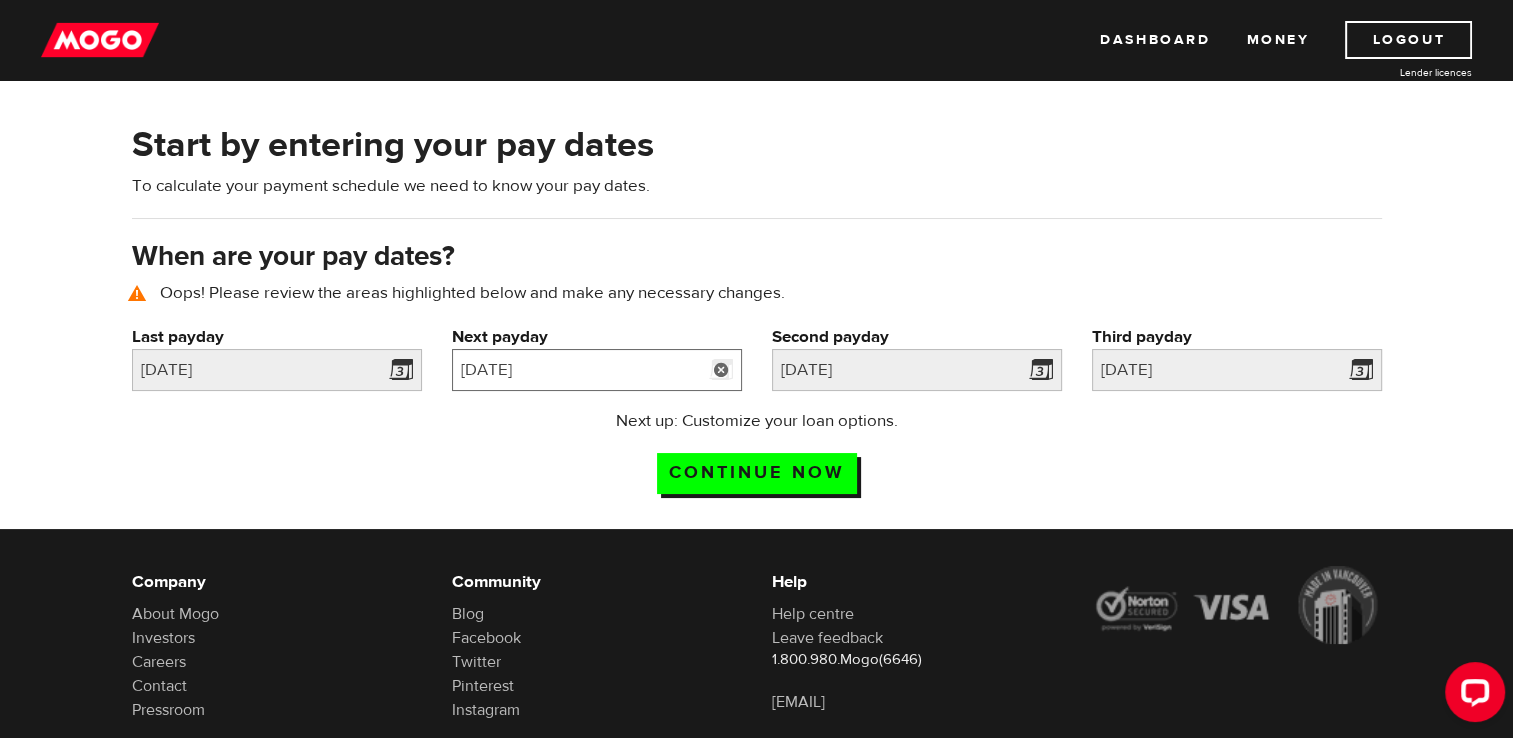 click on "2025/09/12" at bounding box center [597, 370] 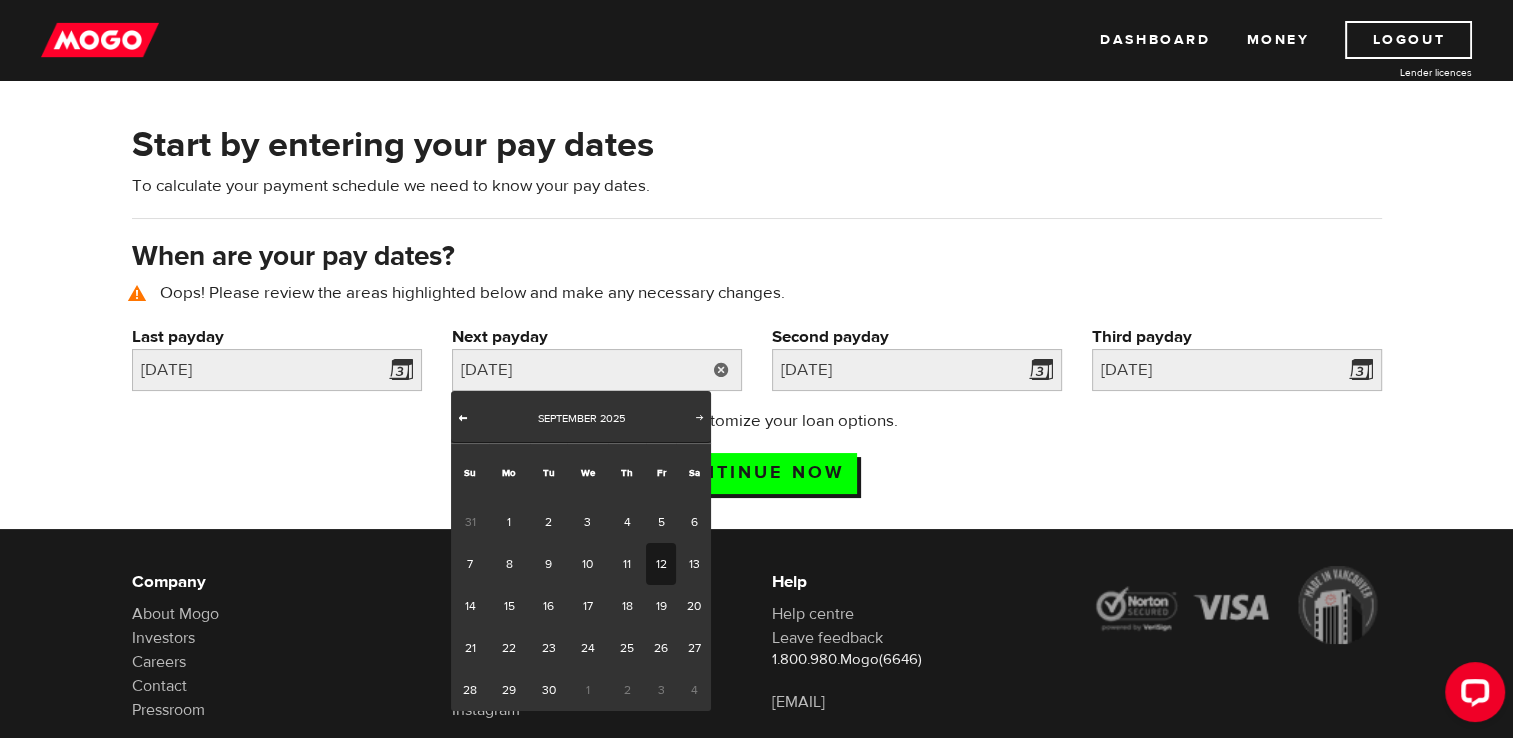 click on "Prev" at bounding box center (463, 417) 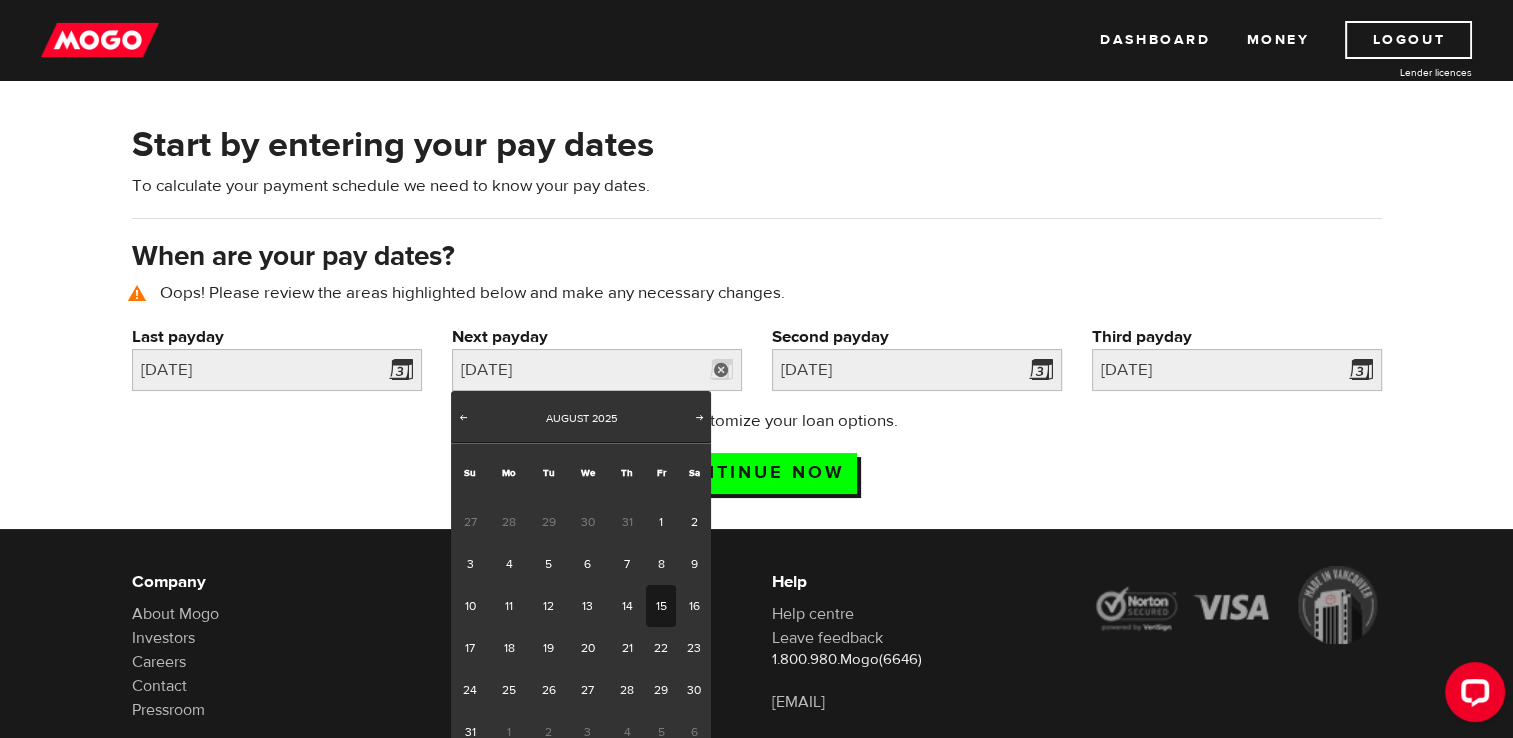 click on "15" at bounding box center [661, 606] 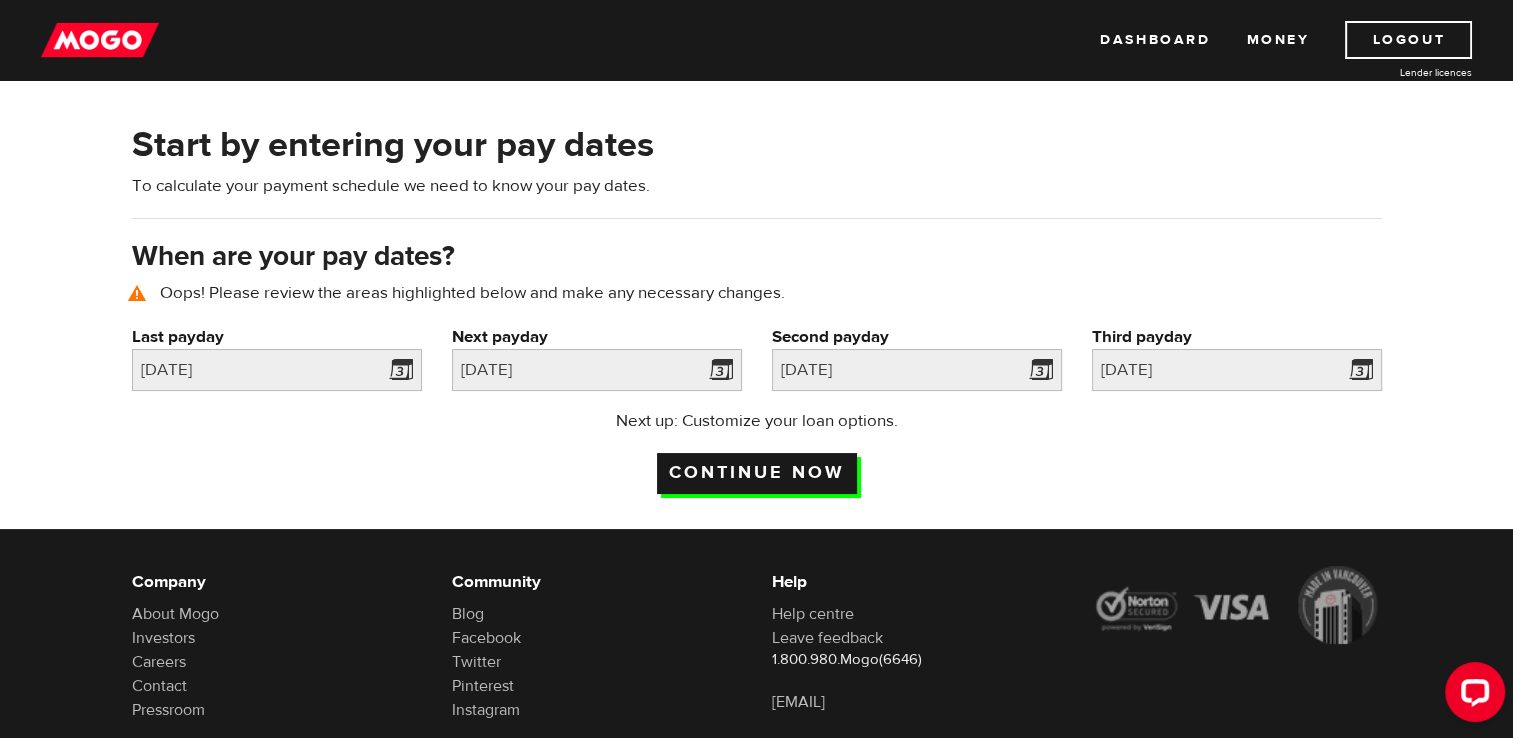 click on "Continue now" at bounding box center (757, 473) 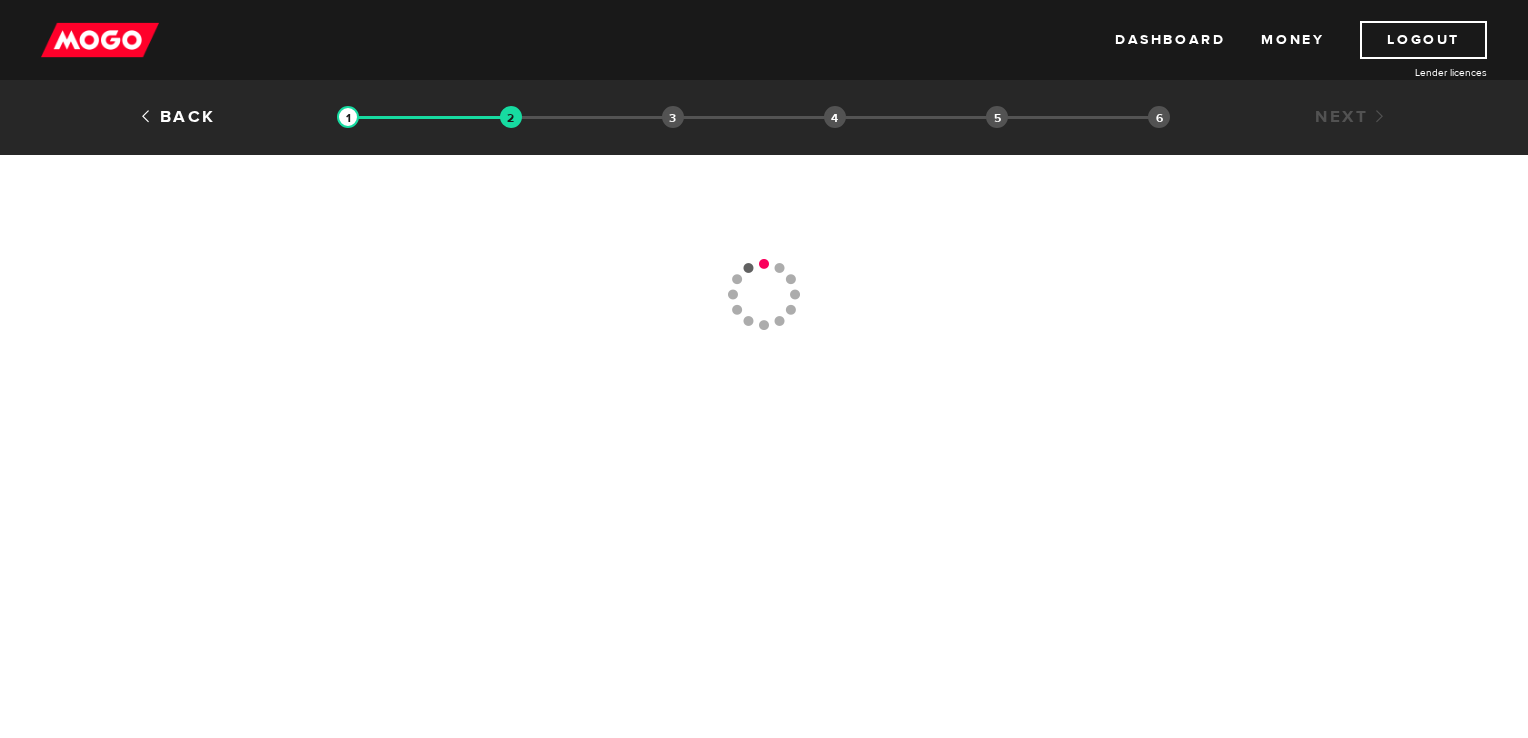 scroll, scrollTop: 0, scrollLeft: 0, axis: both 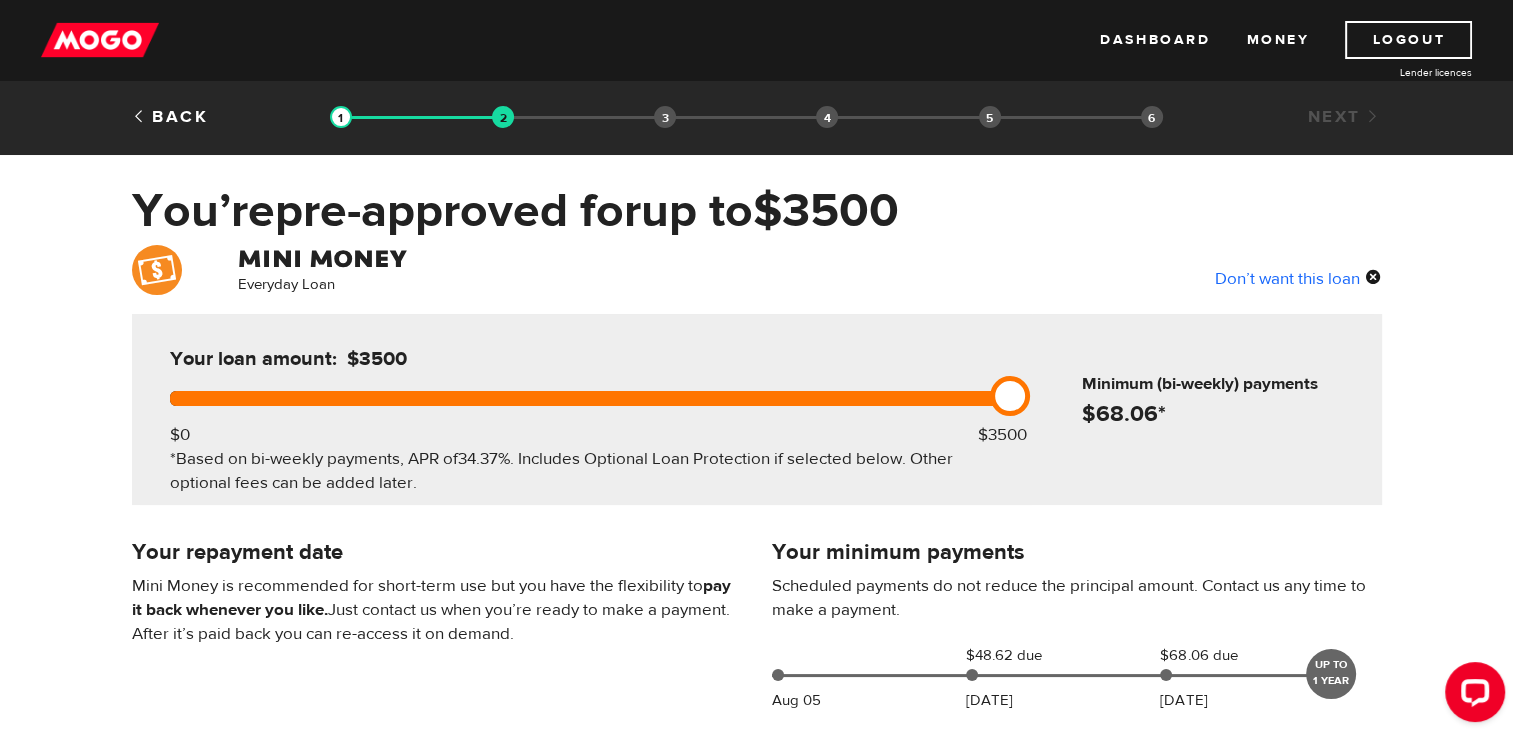 drag, startPoint x: 1011, startPoint y: 404, endPoint x: 1082, endPoint y: 422, distance: 73.24616 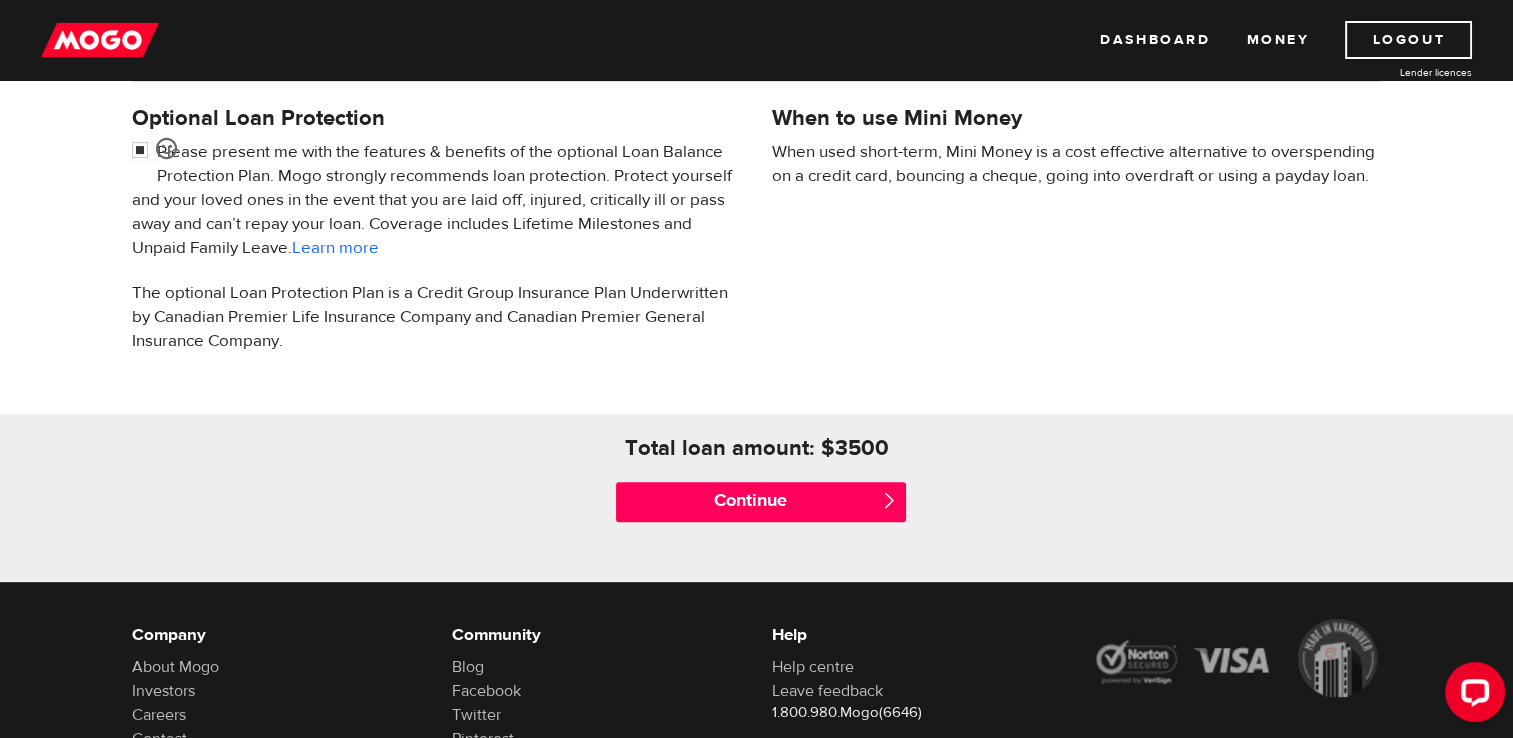 scroll, scrollTop: 664, scrollLeft: 0, axis: vertical 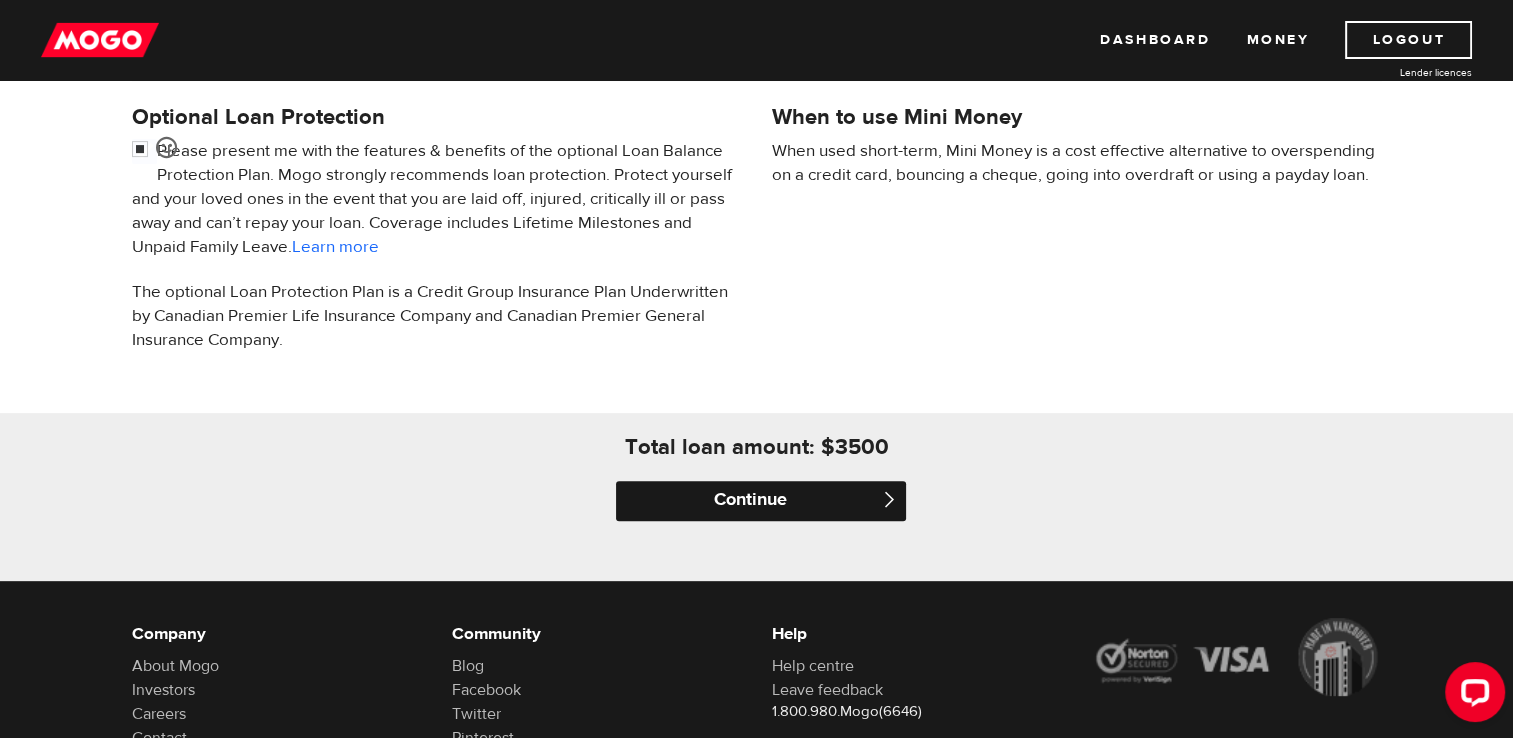 click on "Continue" at bounding box center [761, 501] 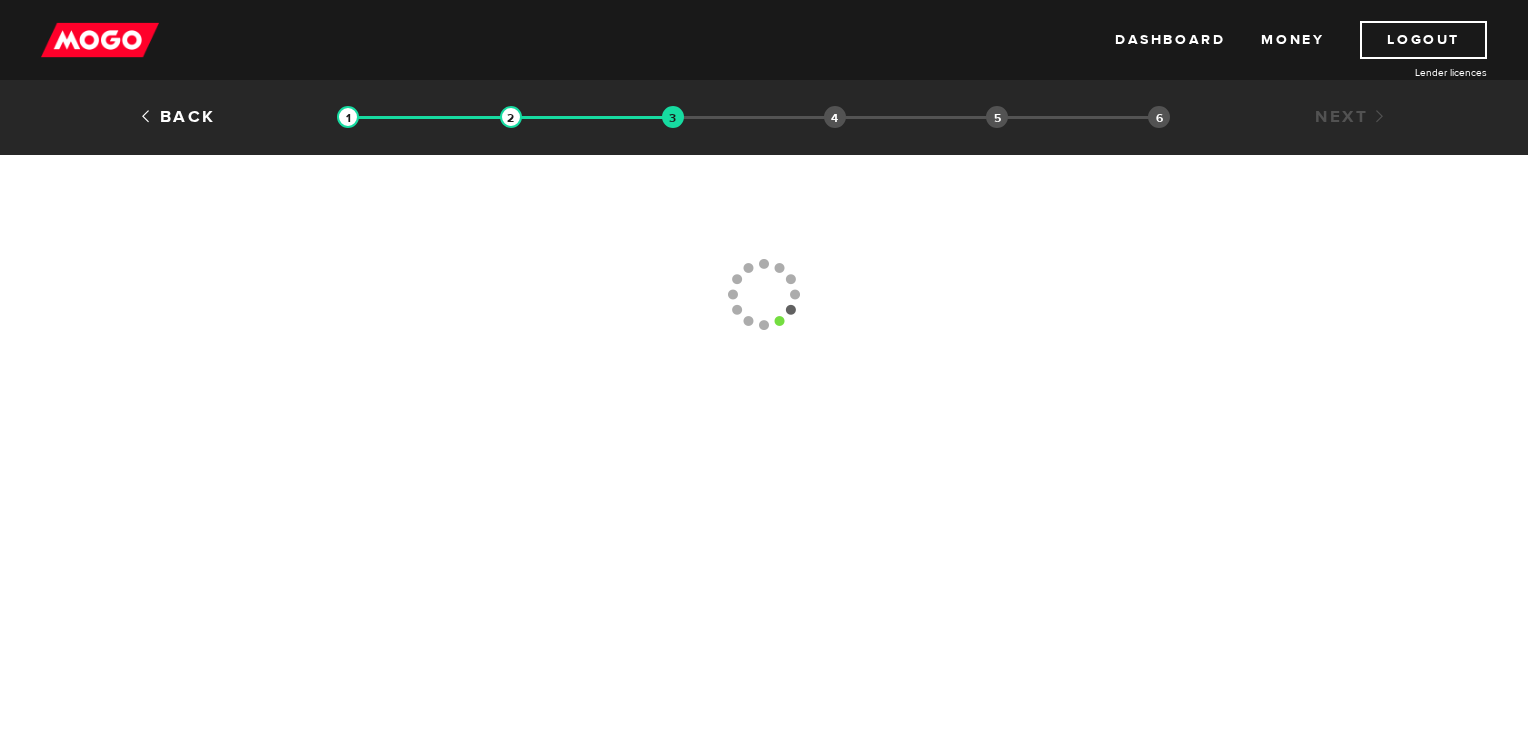 scroll, scrollTop: 0, scrollLeft: 0, axis: both 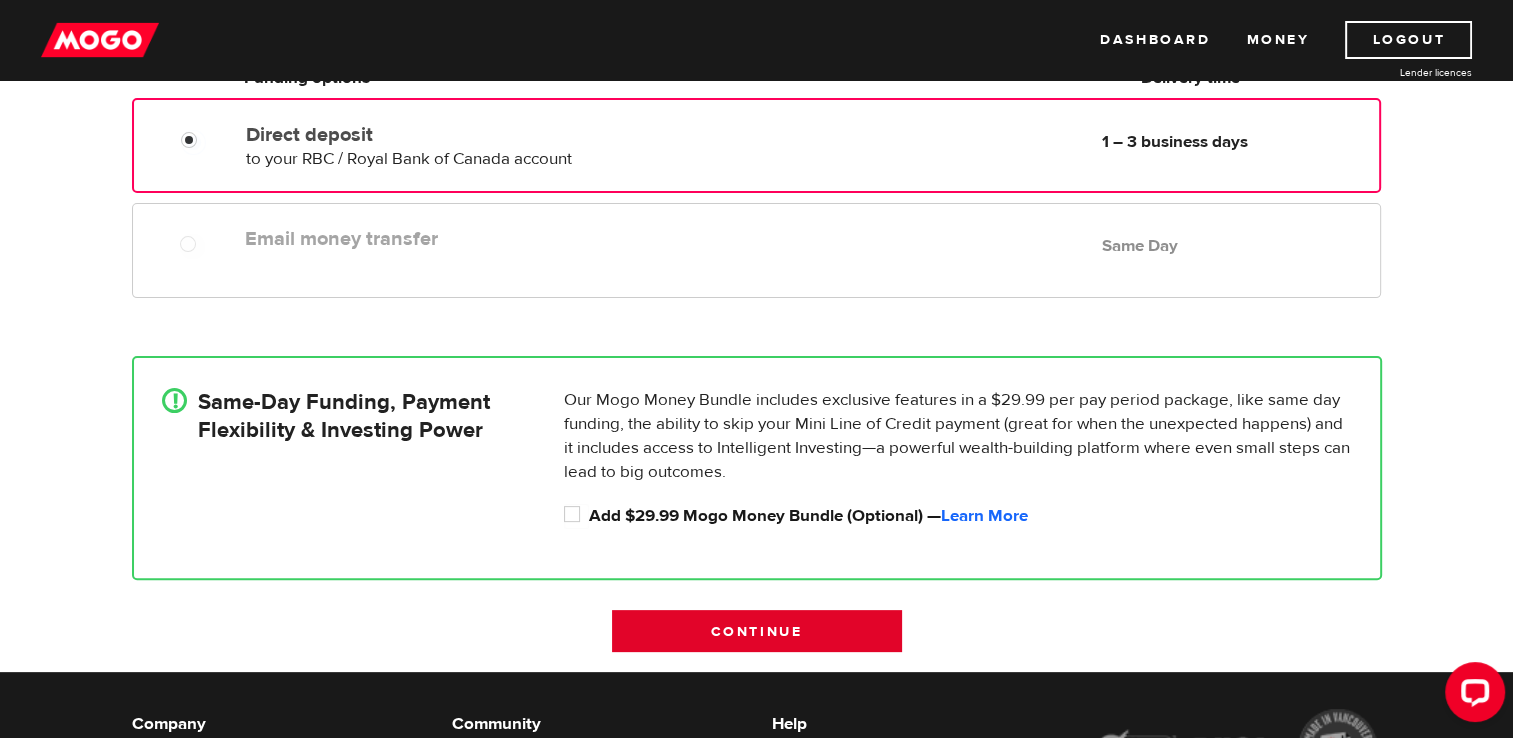 click on "Continue" at bounding box center (757, 631) 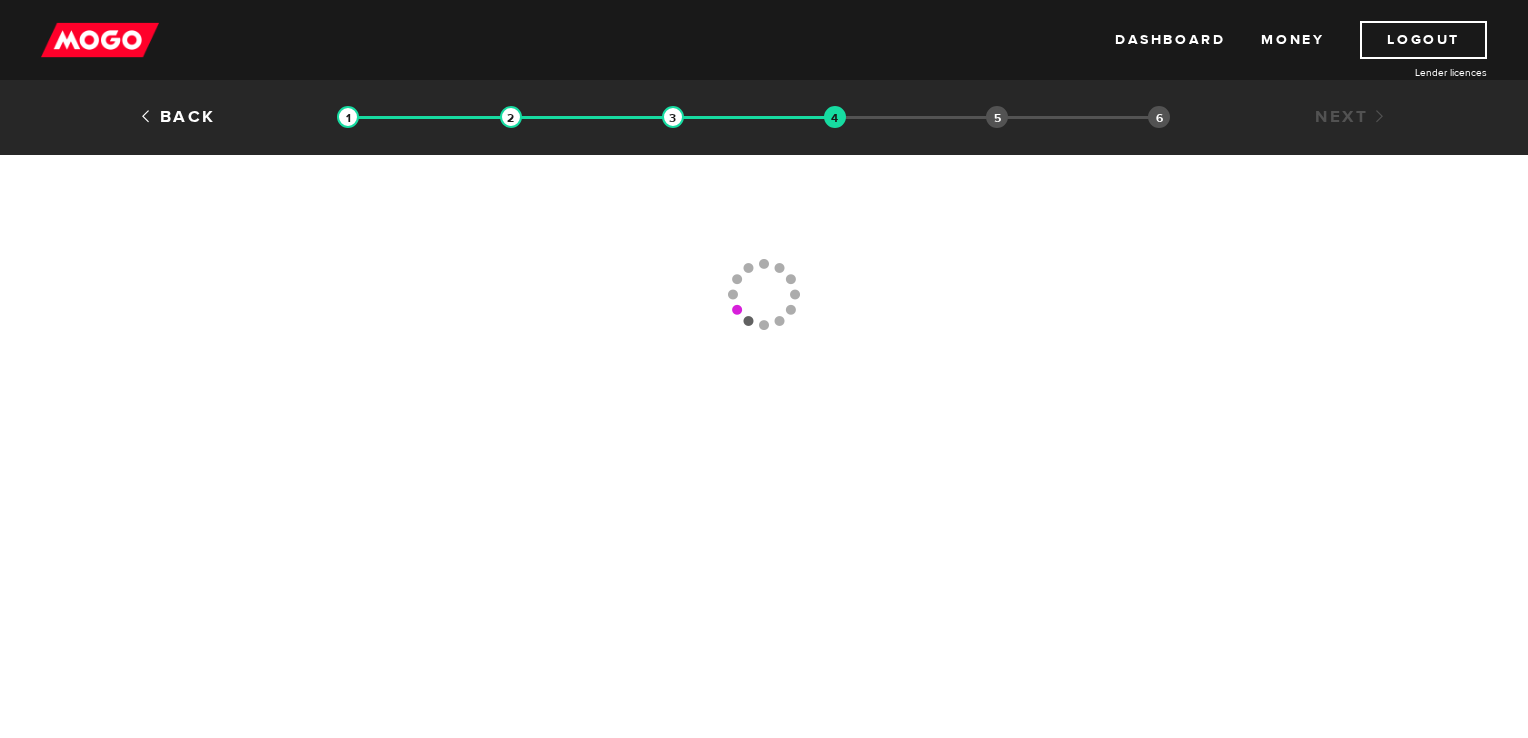 scroll, scrollTop: 0, scrollLeft: 0, axis: both 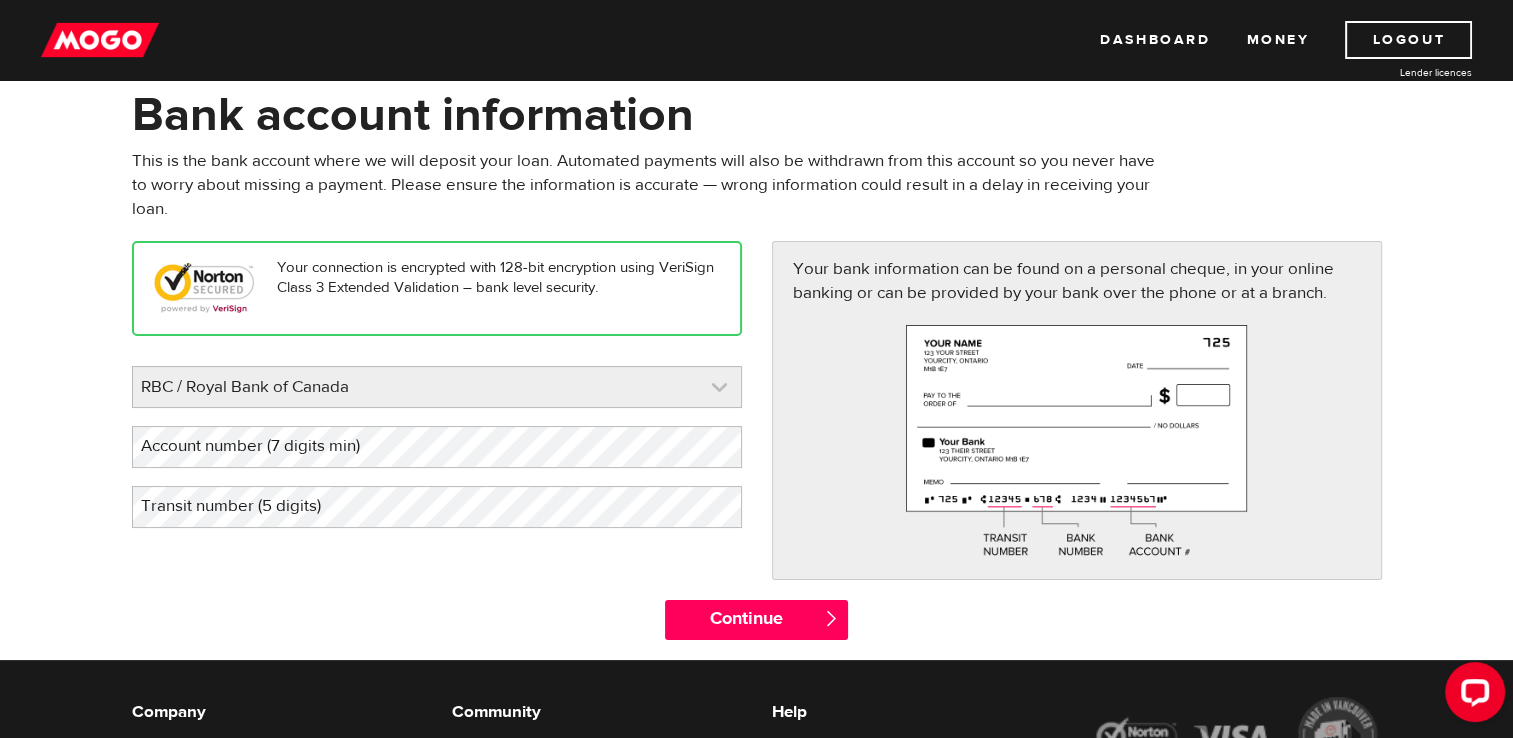 click at bounding box center [437, 387] 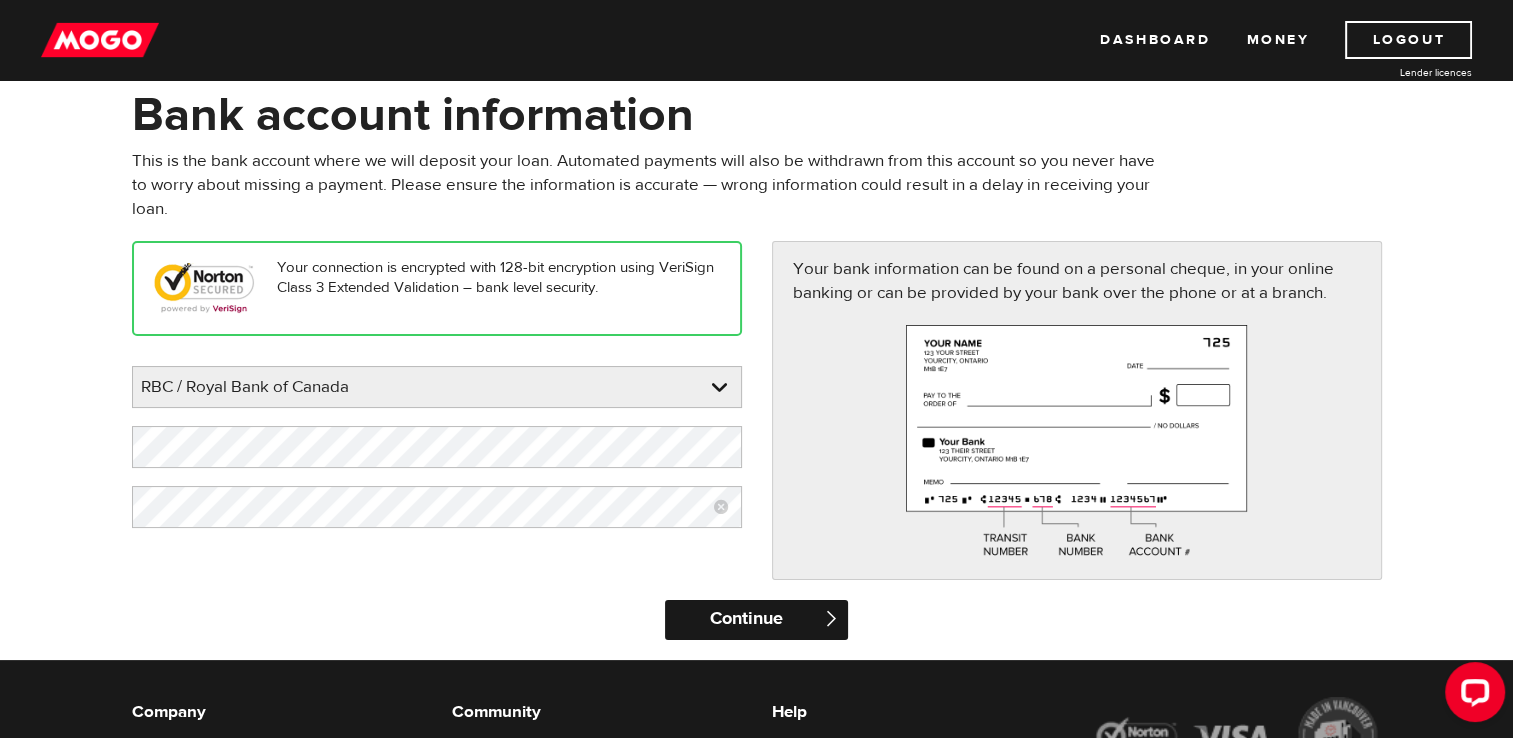 click on "Continue" at bounding box center (756, 620) 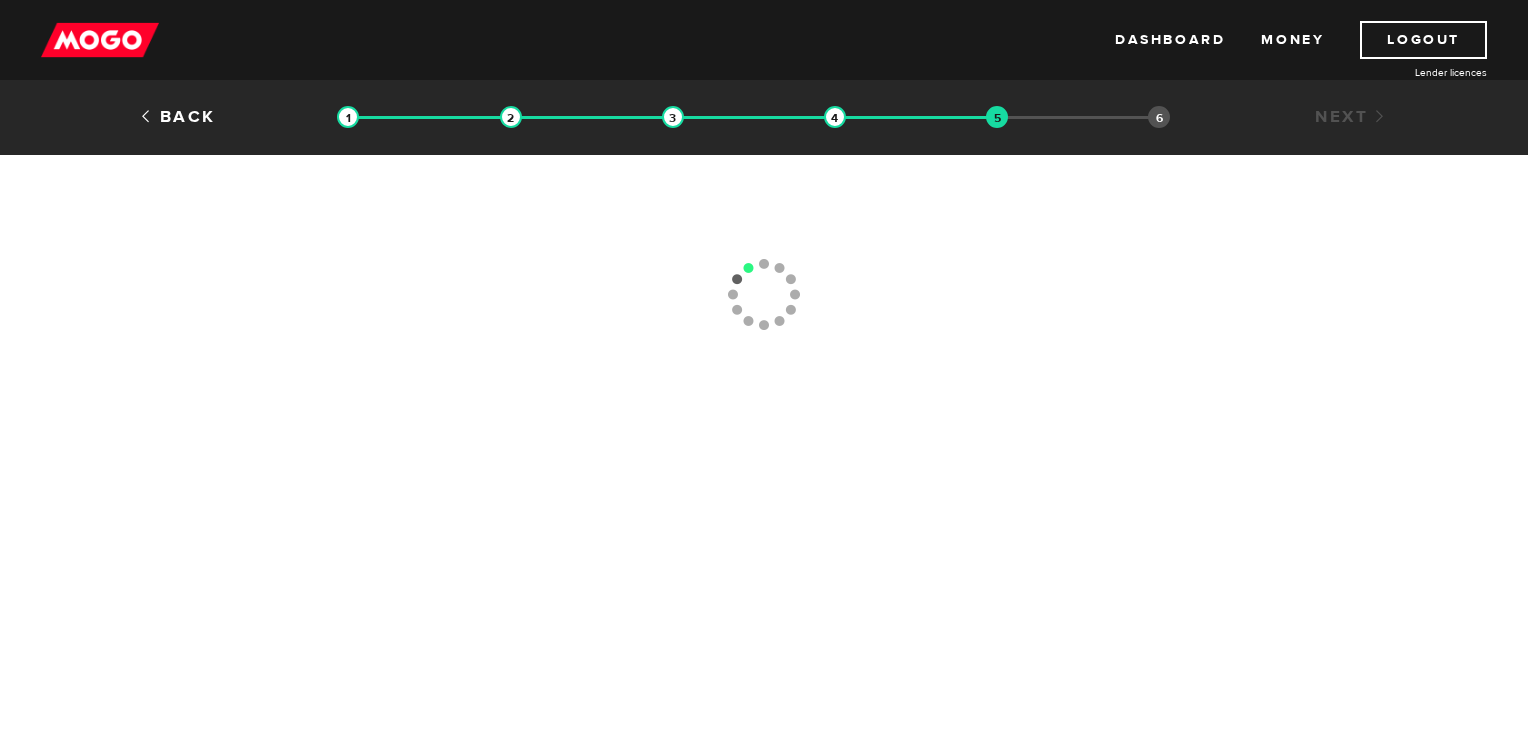 scroll, scrollTop: 0, scrollLeft: 0, axis: both 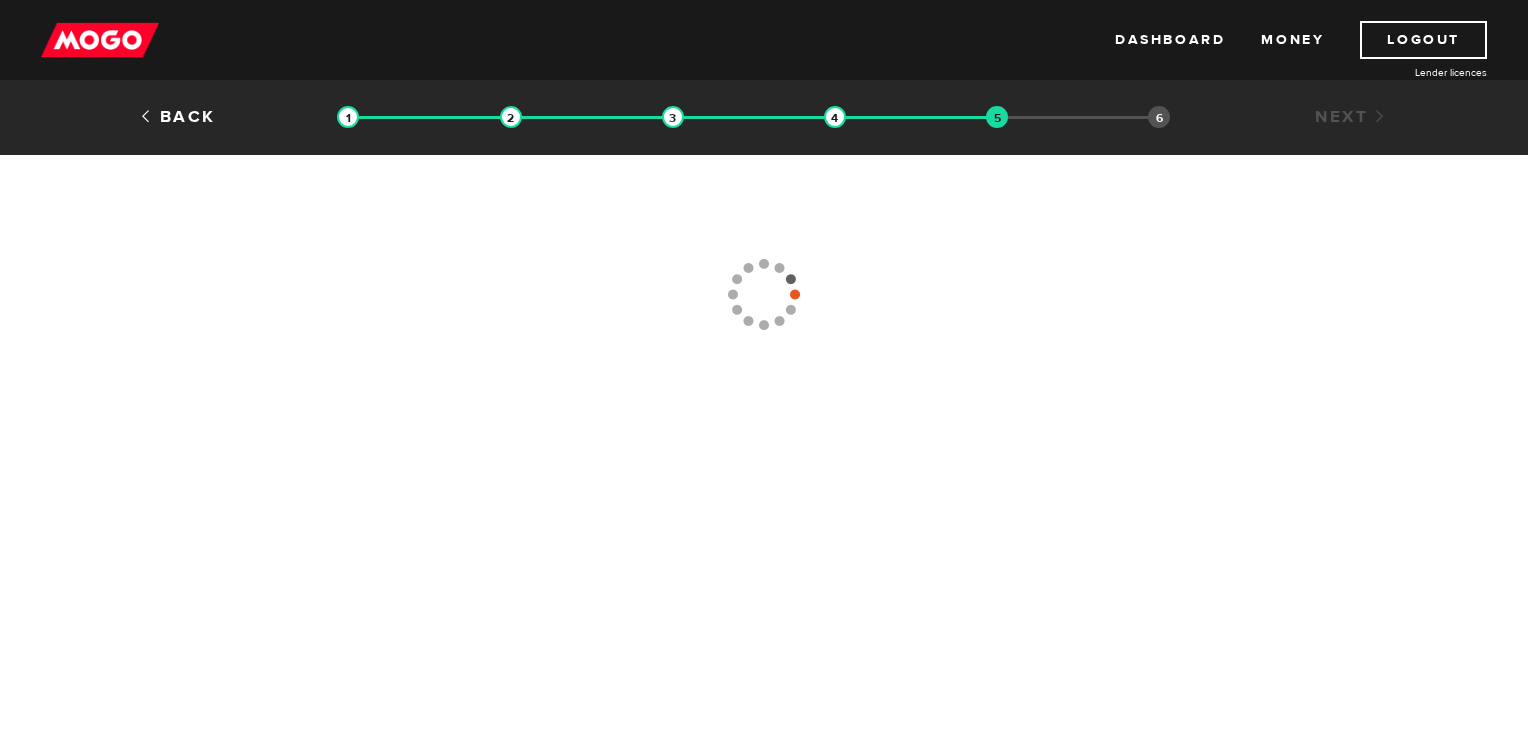 type 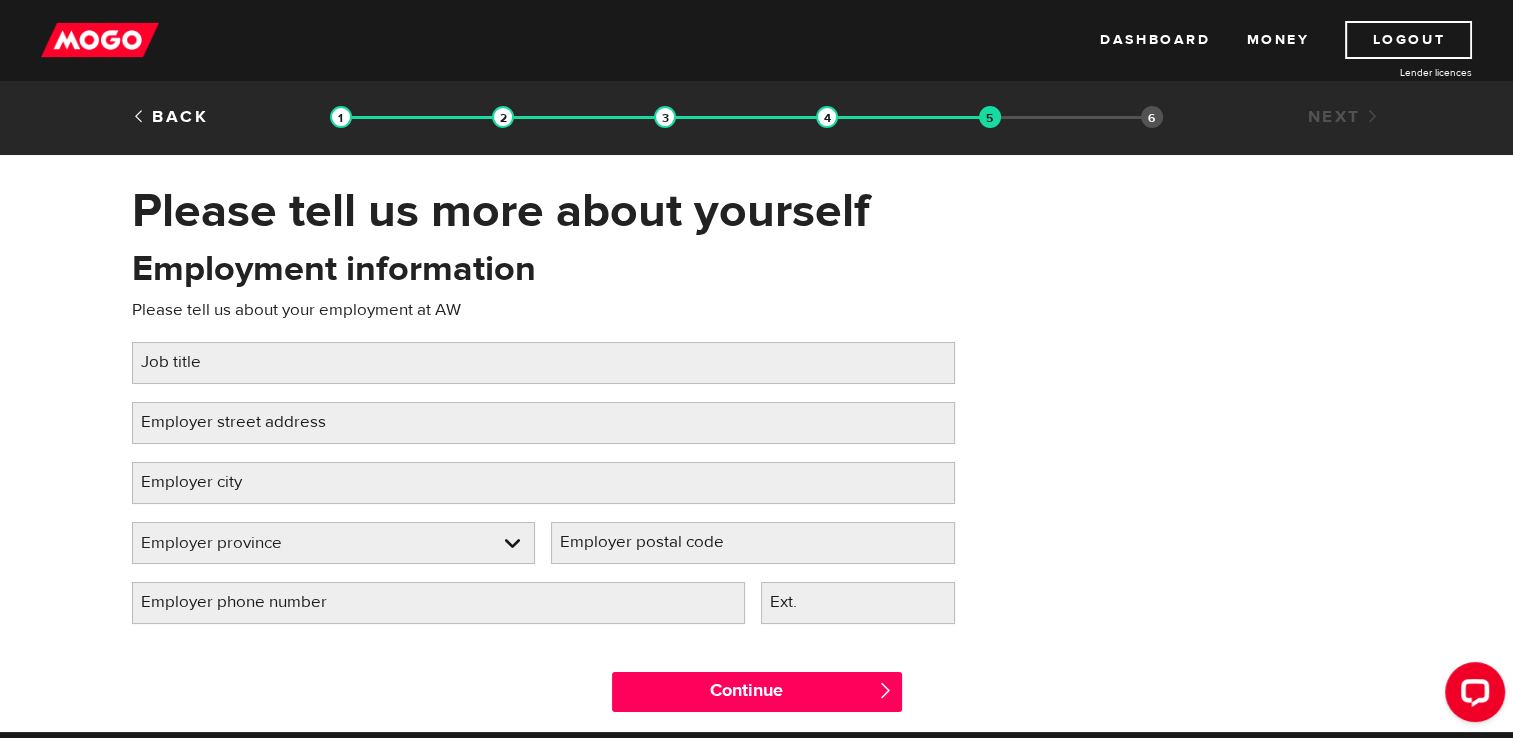 scroll, scrollTop: 0, scrollLeft: 0, axis: both 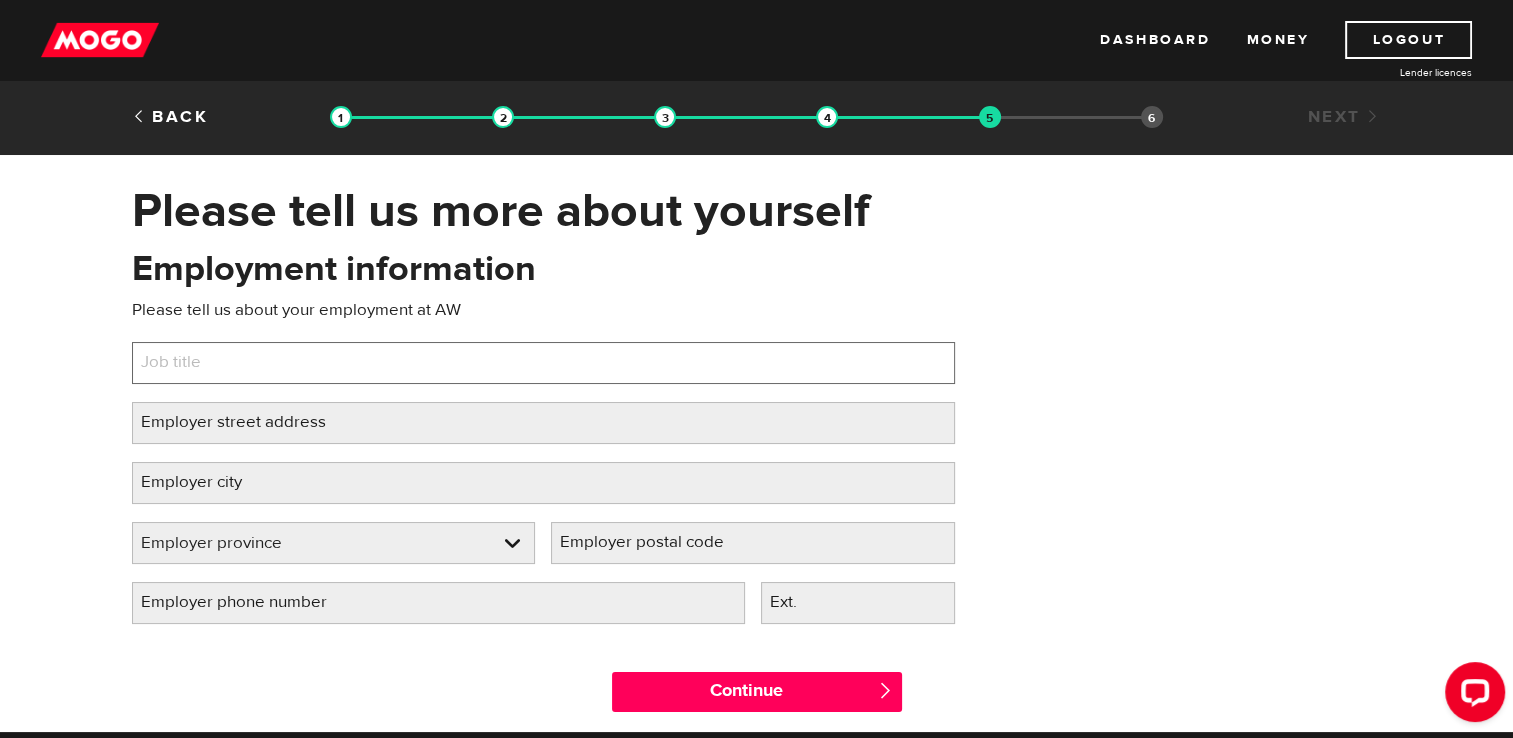 click on "Job title" at bounding box center [543, 363] 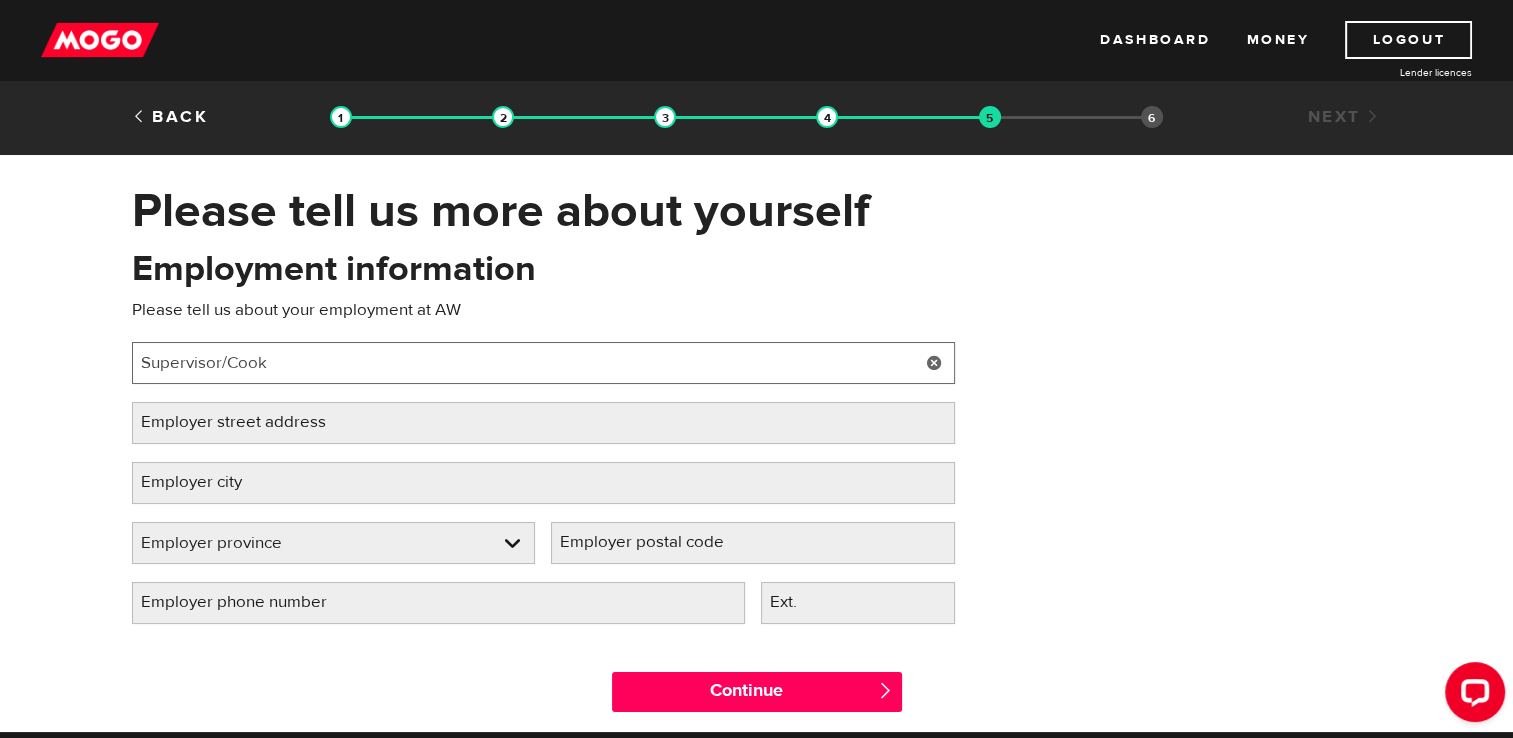 type on "Supervisor/Cook" 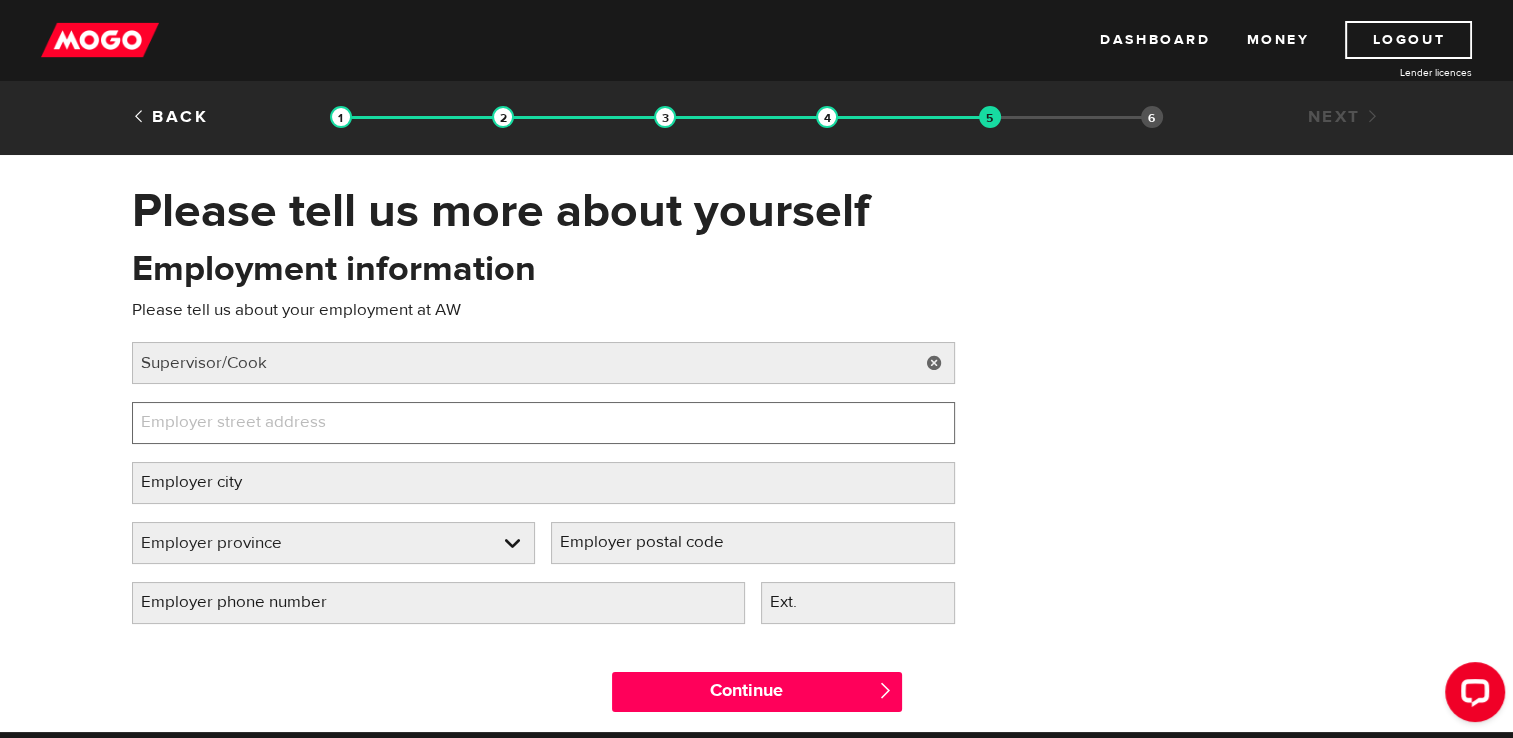 click on "Employer street address" at bounding box center (543, 423) 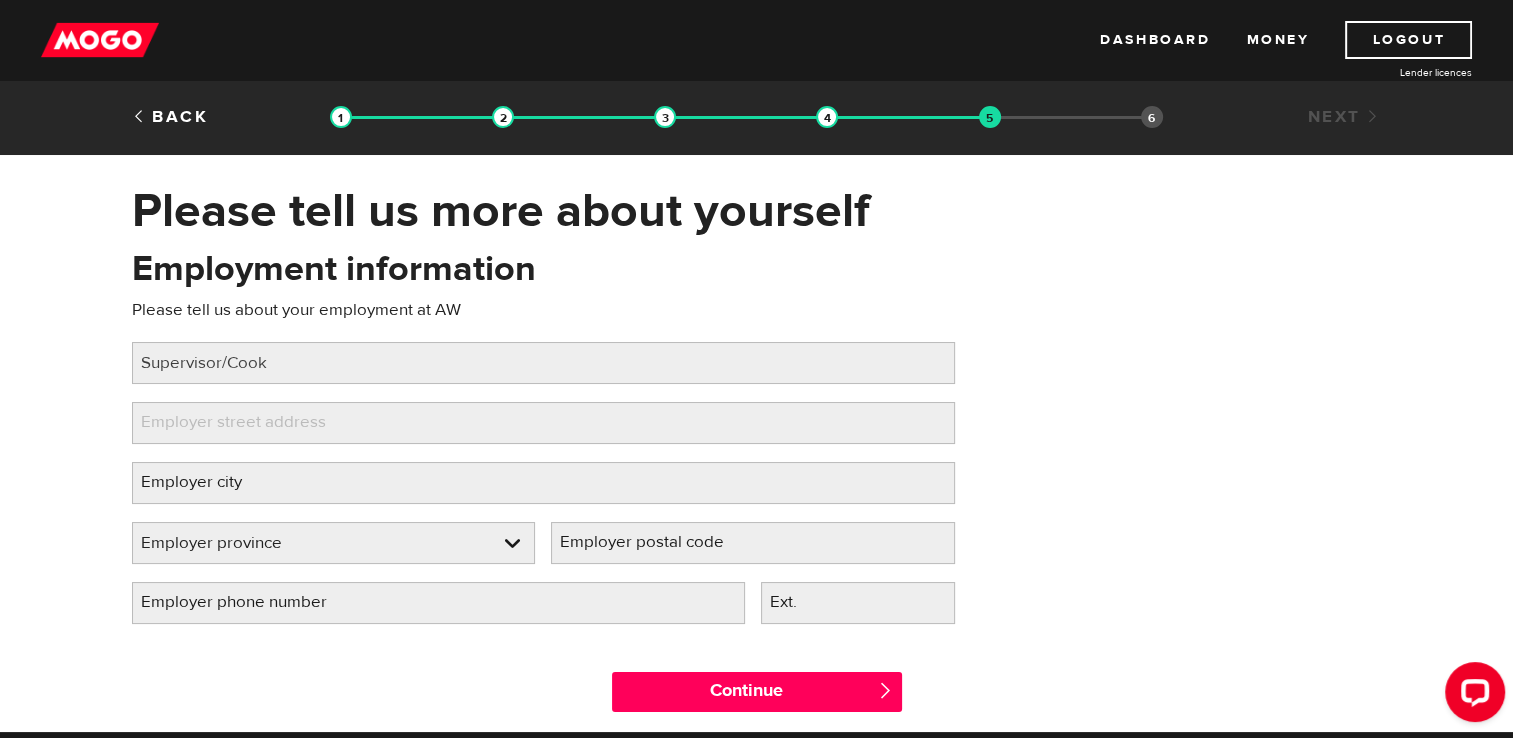 click on "Employment information Please tell us about your employment at AW Job title Please fill in your job title Supervisor/Cook Employer street address Please fill in your employer's street address Employer city Please fill in your employer's city Employer province Please select your employer's province Employer province Employer province Alberta
British Columbia
Ontario
Manitoba
New Brunswick
Newfoundland and Labrador
Nova Scotia
Northwest Territories
Nunavut
Prince Edward Island
Quebec
Saskatchewan
Yukon Employer province Alberta British Columbia Ontario Manitoba New Brunswick Newfoundland and Labrador Nova Scotia Northwest Territories Nunavut Prince Edward Island Quebec Saskatchewan Yukon Employer postal code Please fill in your employer's postal code Employer phone number Please fill in your employer's phone number Ext." at bounding box center (757, 443) 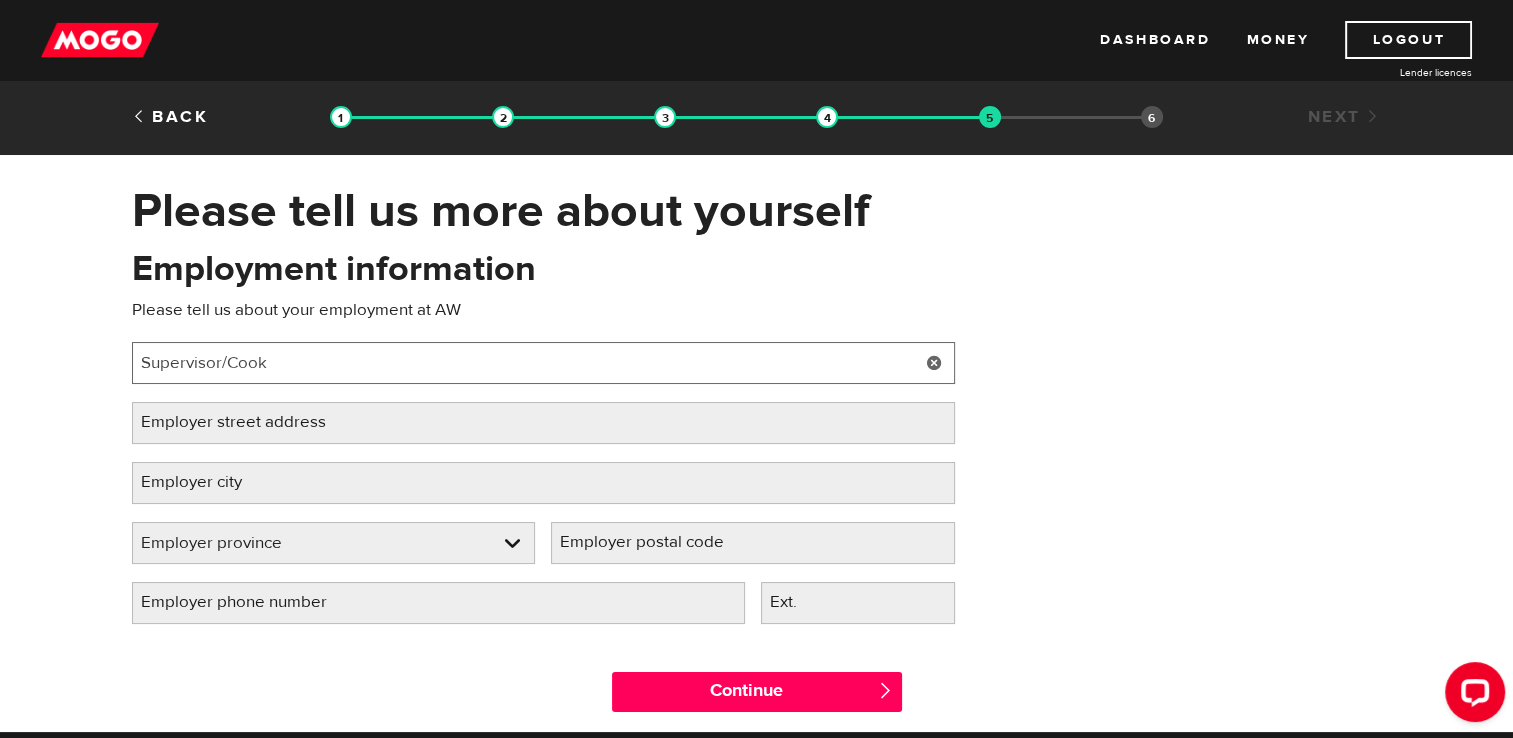 click on "Supervisor/Cook" at bounding box center [543, 363] 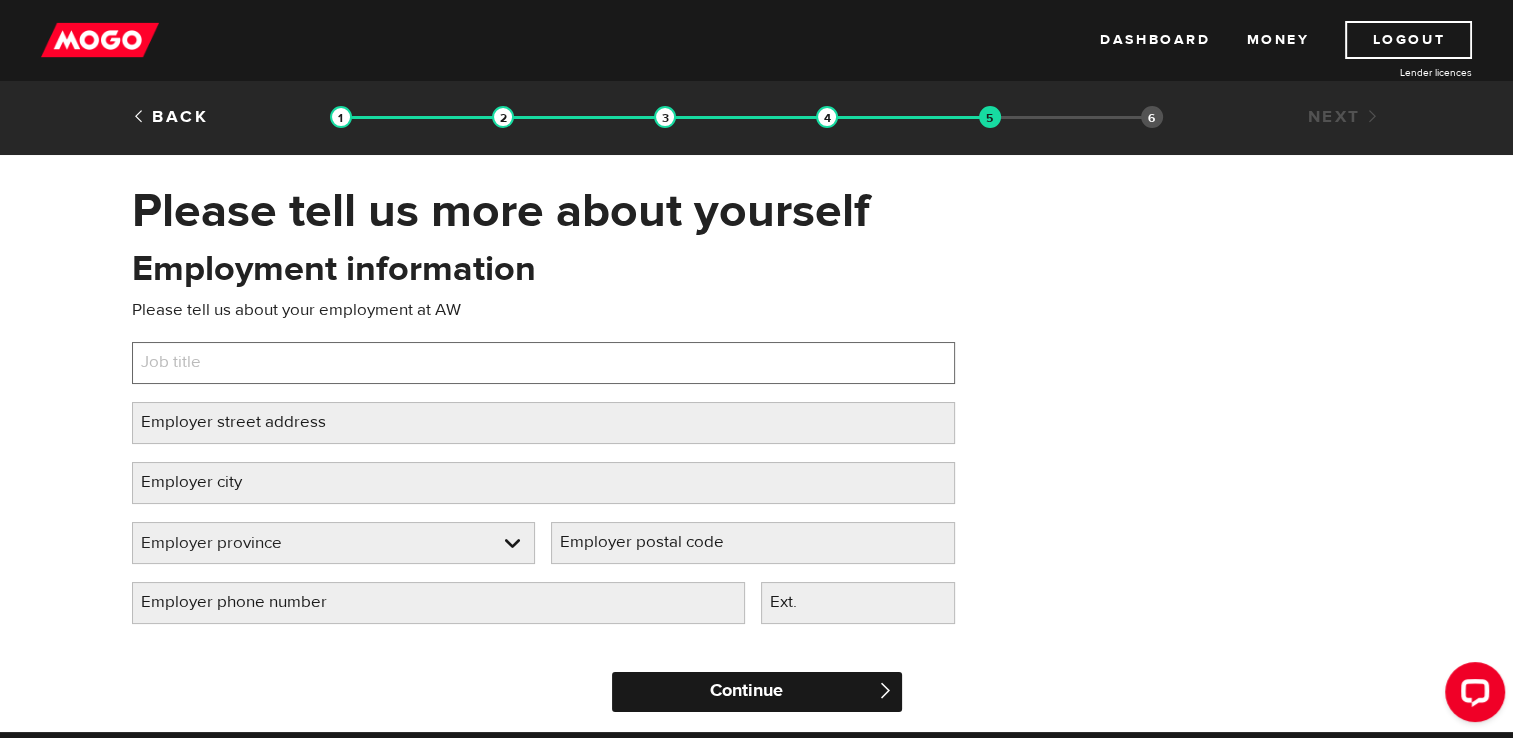 type 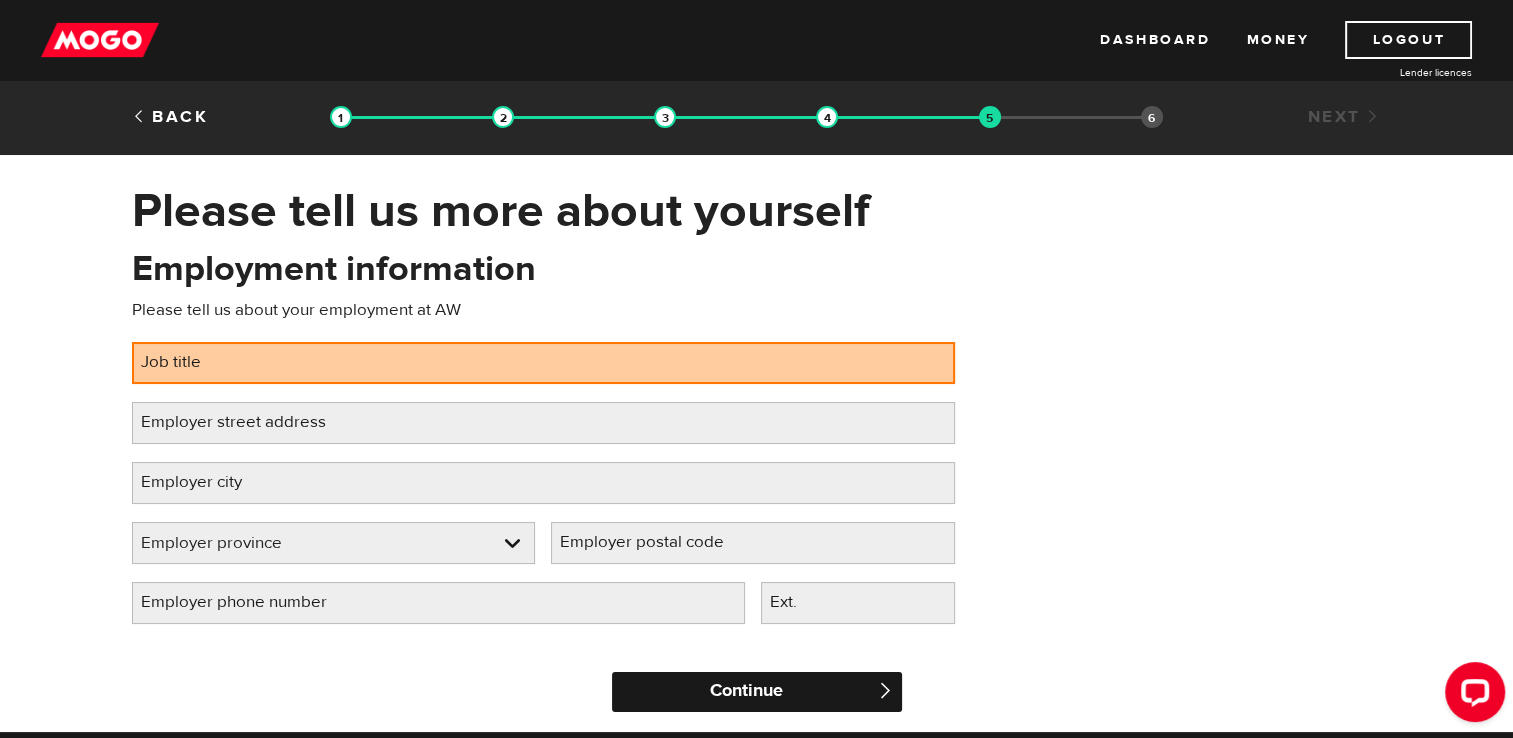 click on "Continue" at bounding box center (757, 692) 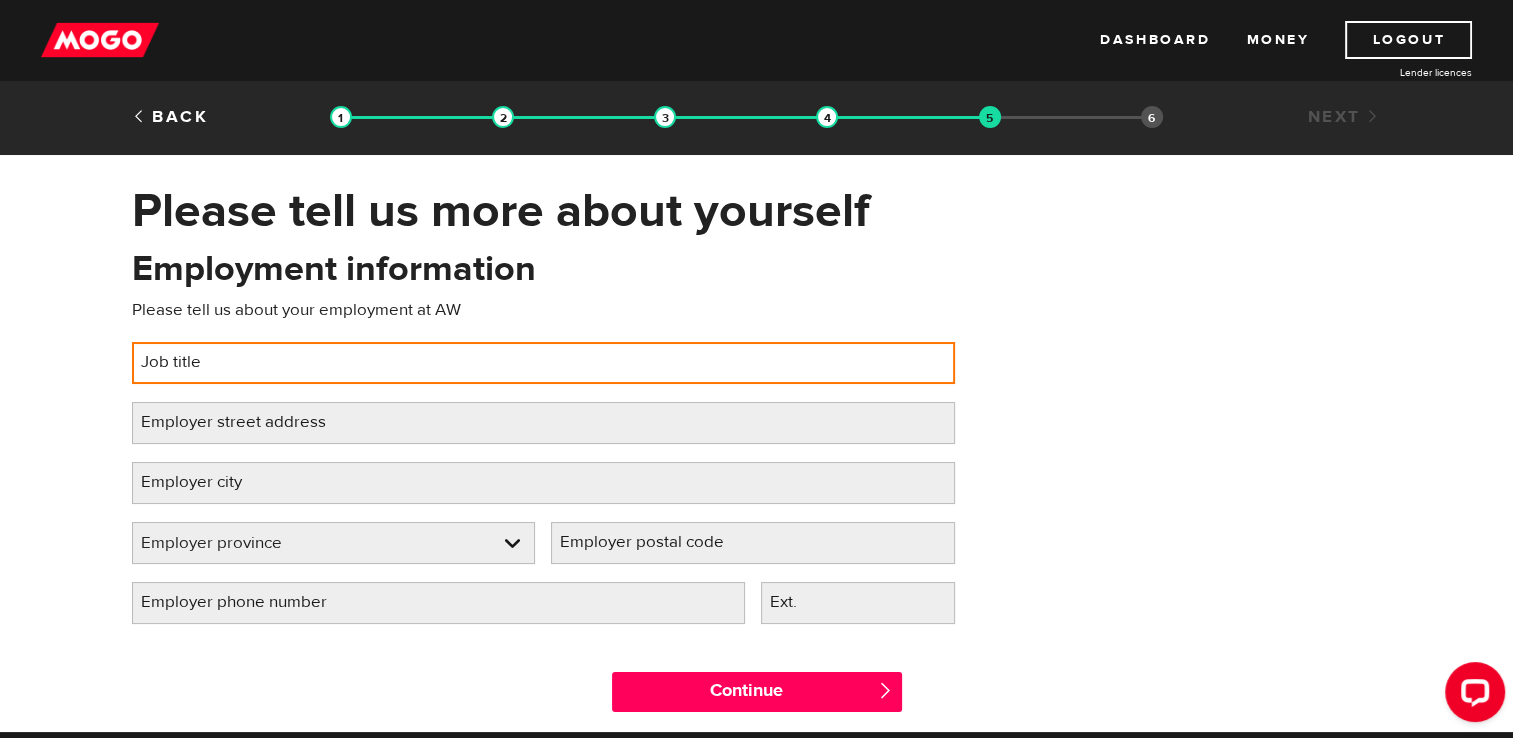 click on "Job title" at bounding box center [543, 363] 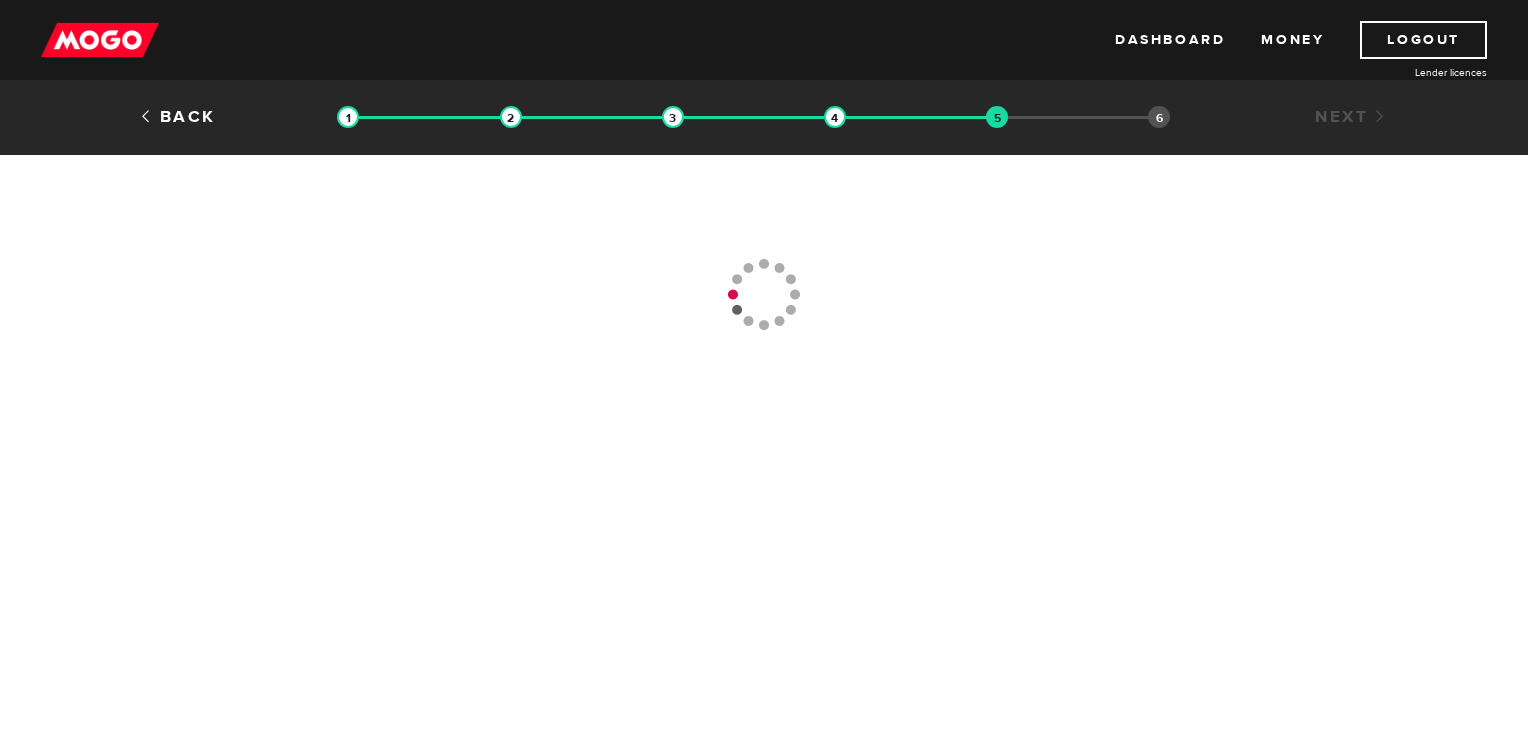 scroll, scrollTop: 0, scrollLeft: 0, axis: both 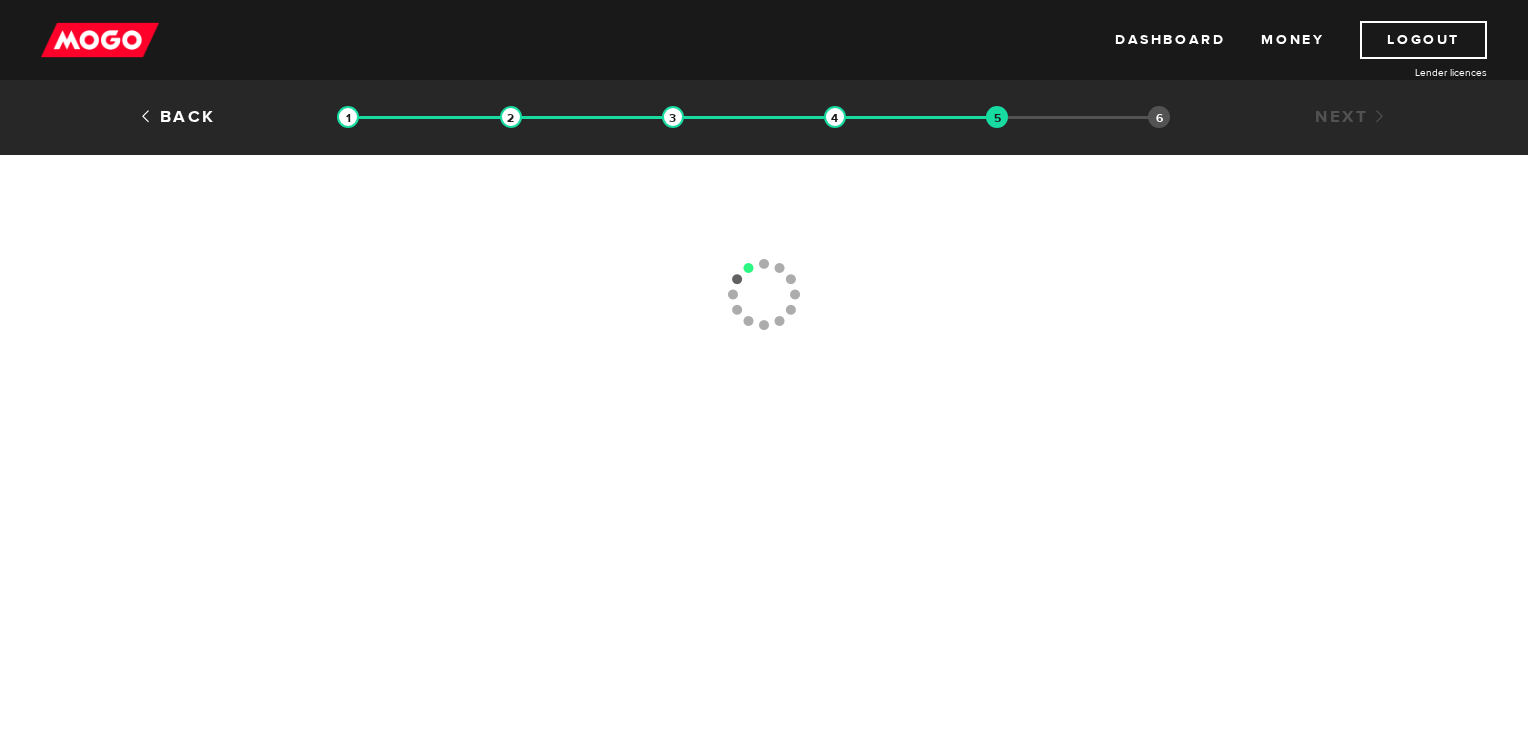 type 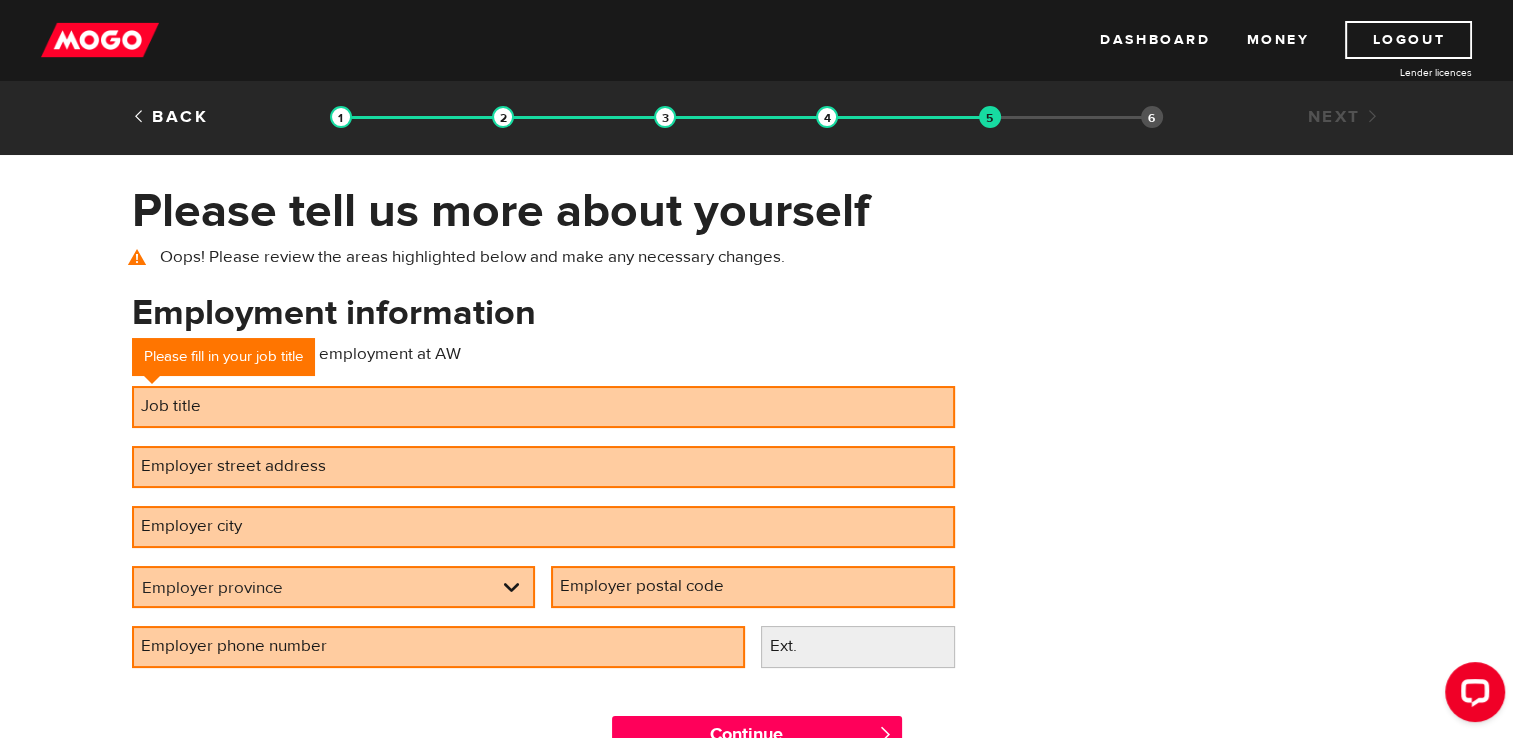 scroll, scrollTop: 0, scrollLeft: 0, axis: both 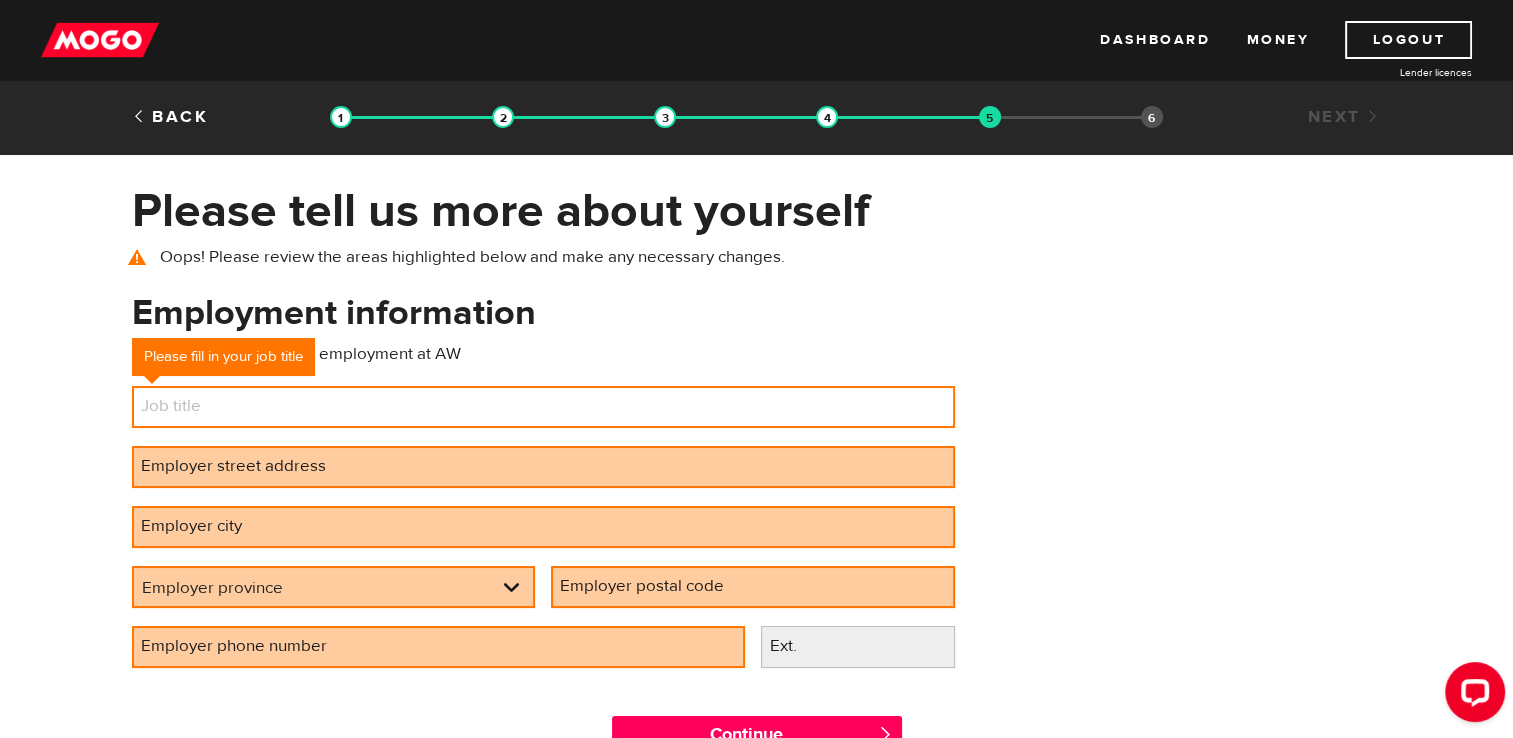 click on "Job title" at bounding box center [543, 407] 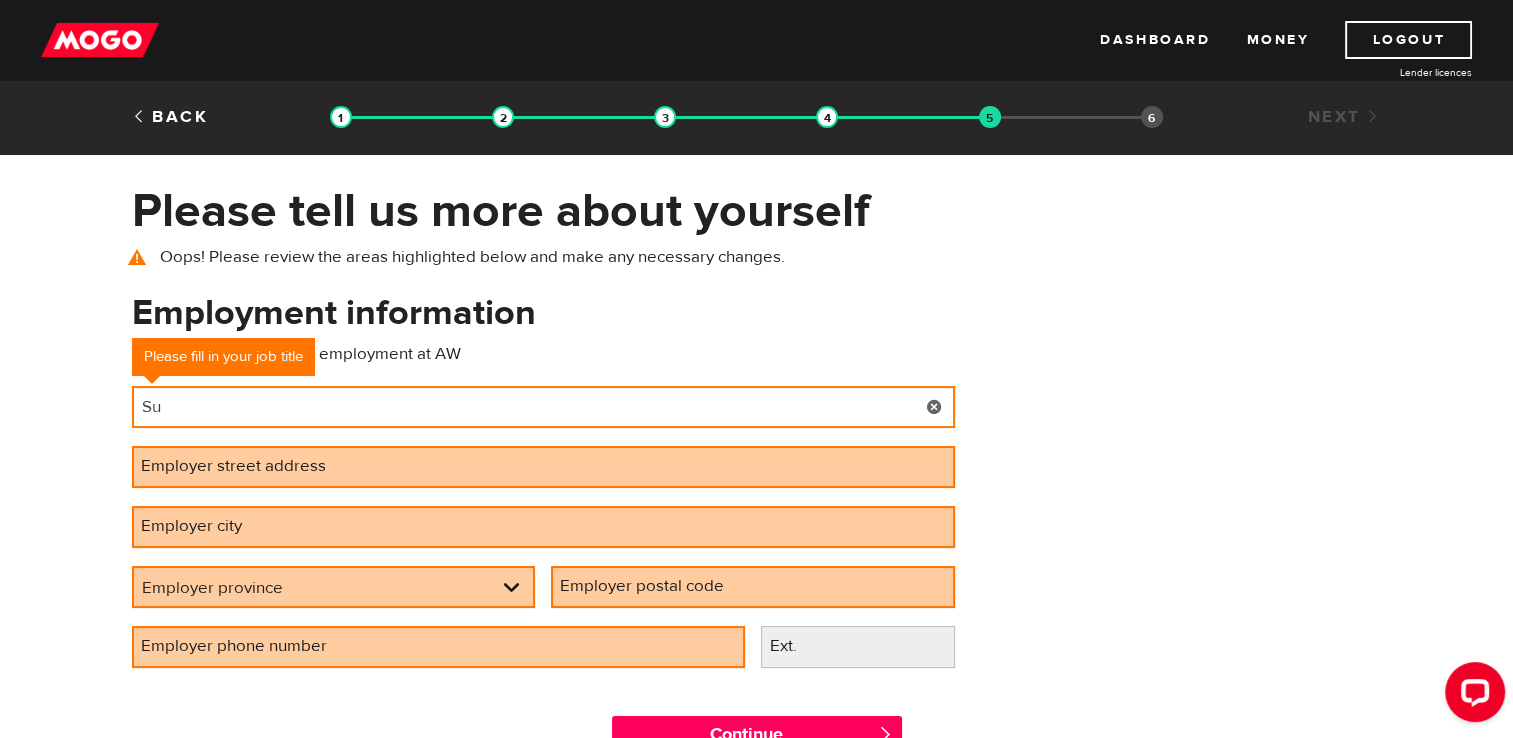 type on "S" 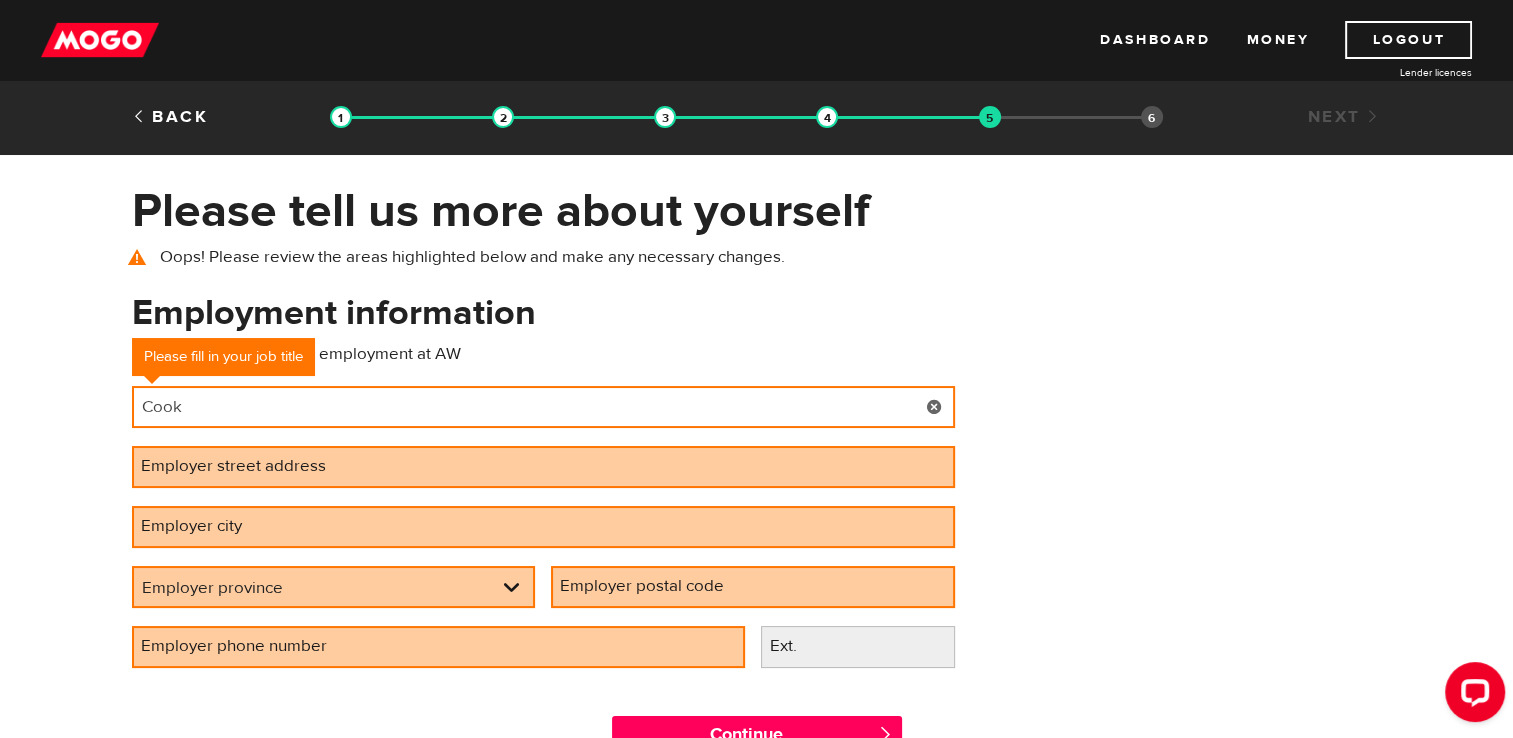 type on "Cook" 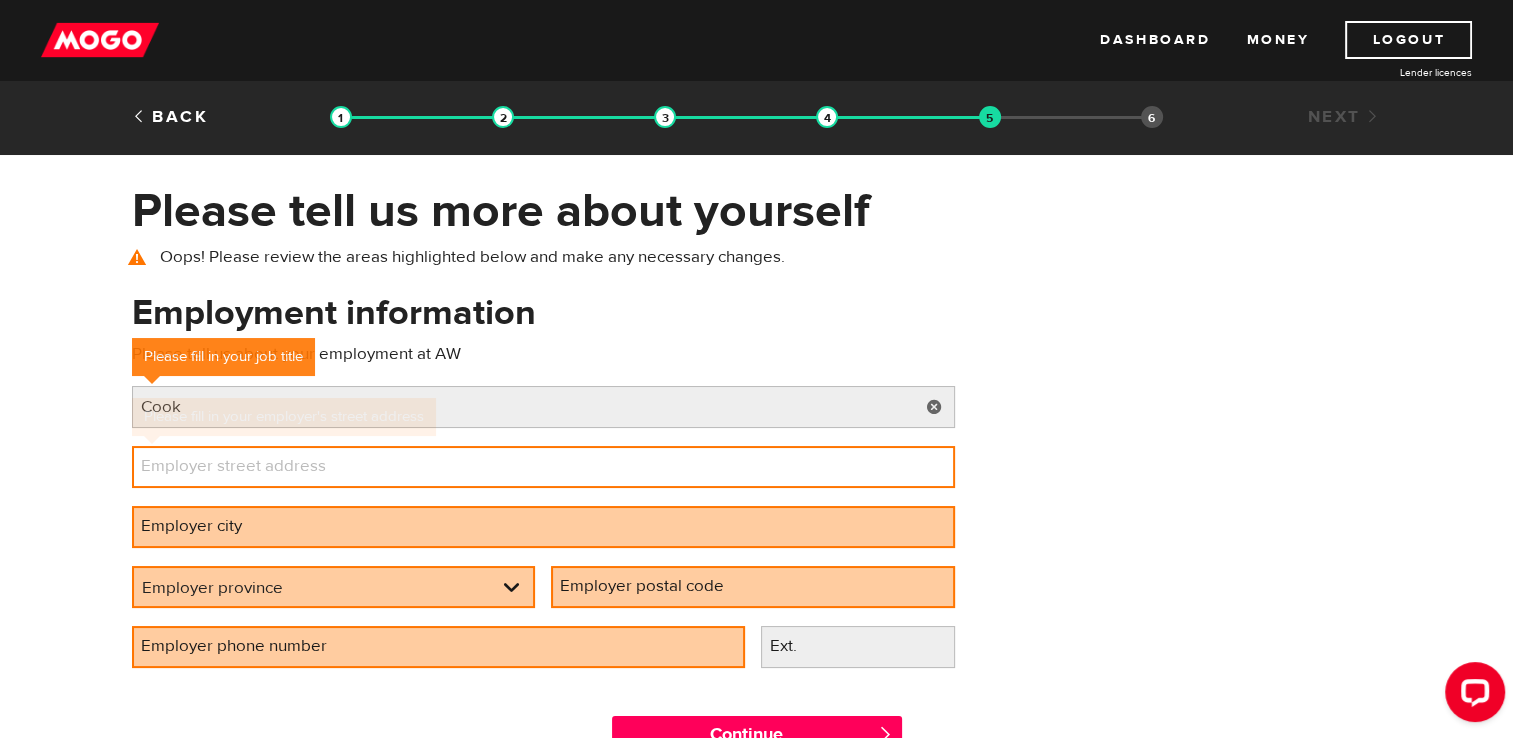 click on "Employer street address" at bounding box center [543, 467] 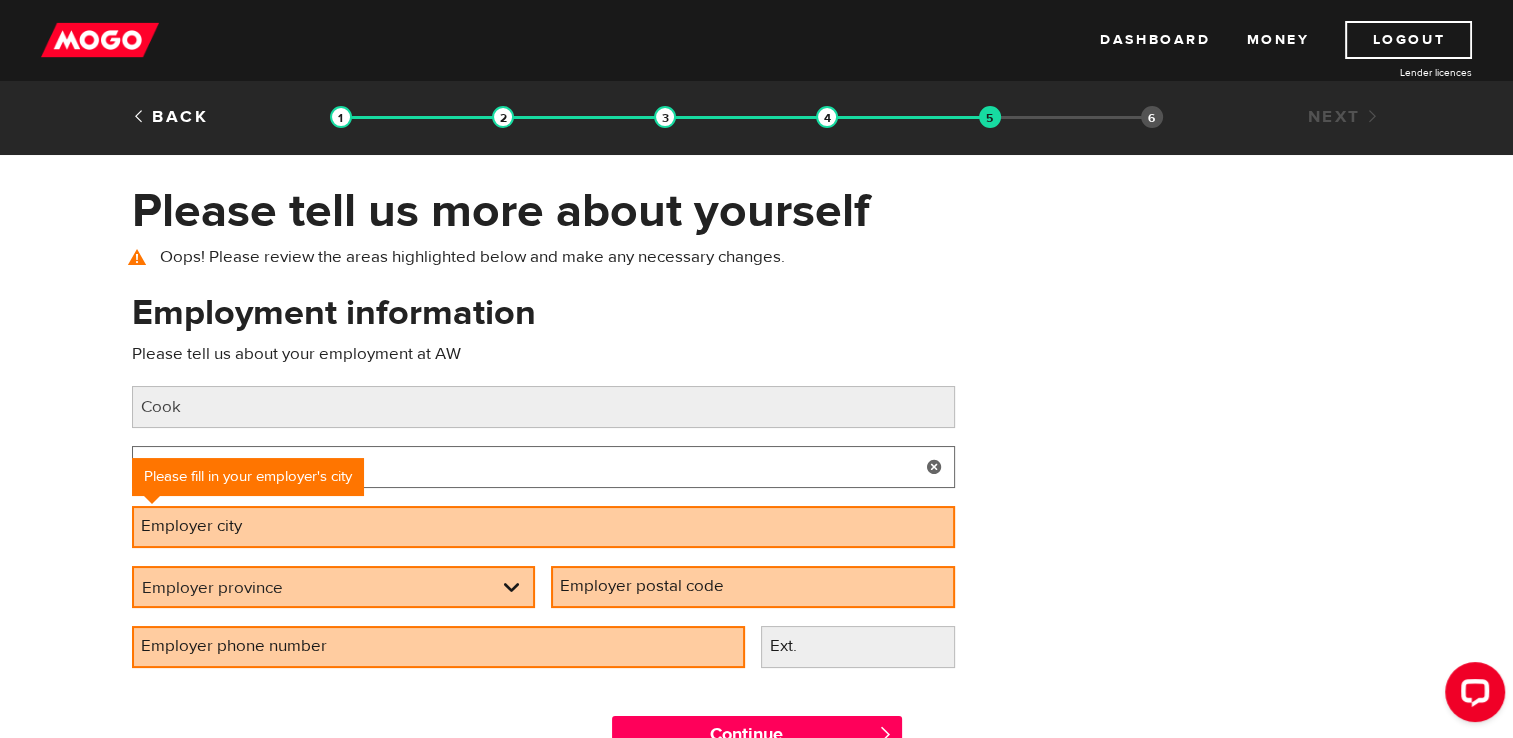 click on "4205 53" at bounding box center [543, 467] 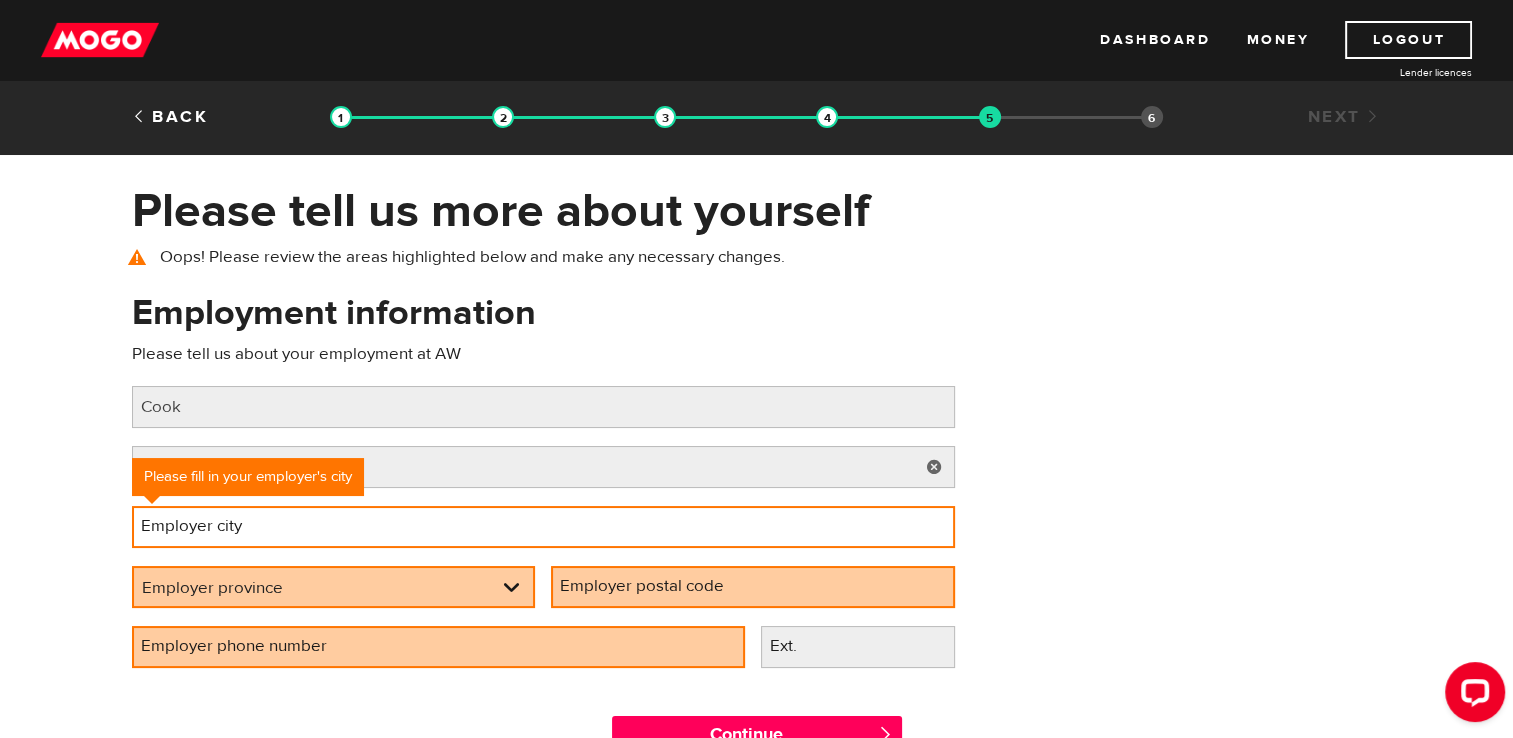 click on "Employer city" at bounding box center [543, 527] 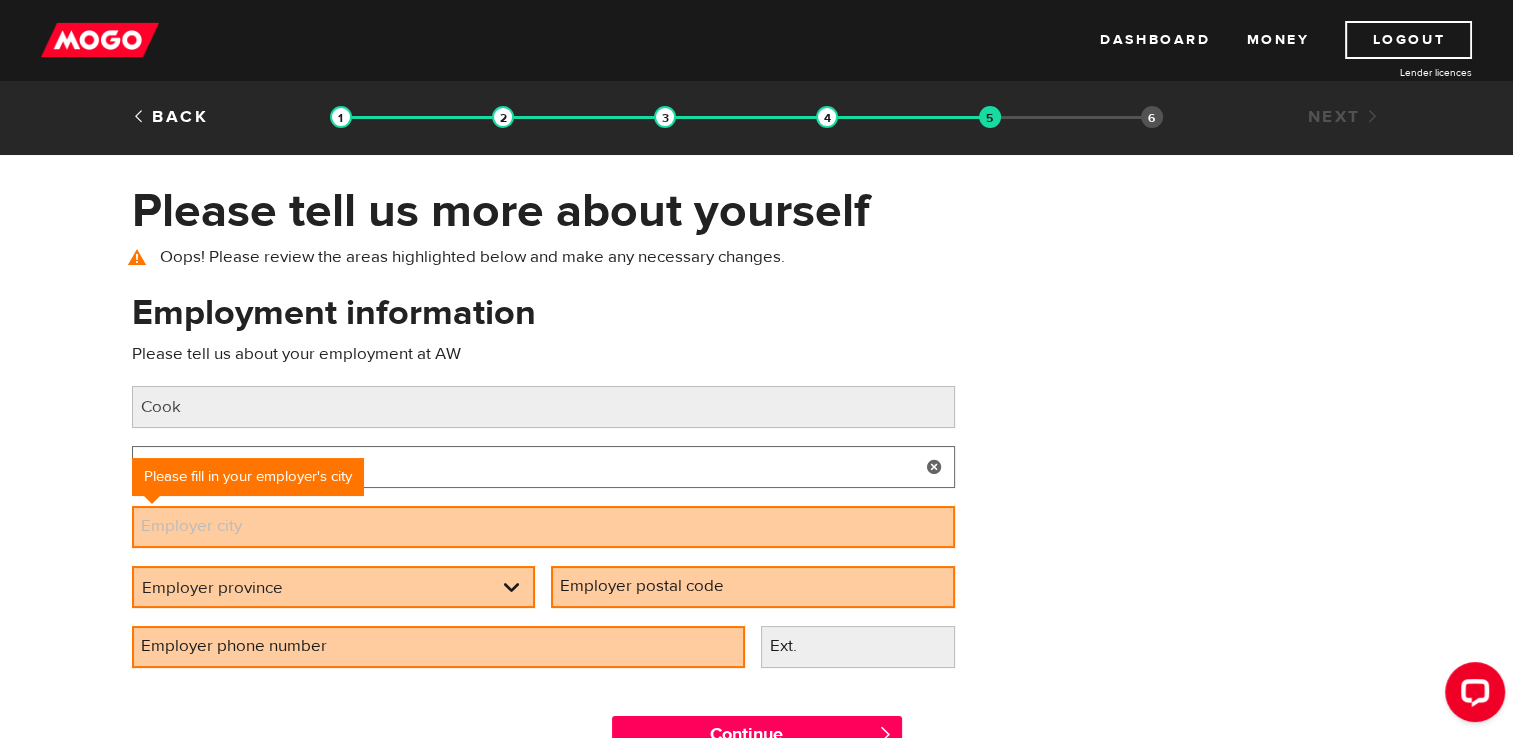 click on "4205 53" at bounding box center (543, 467) 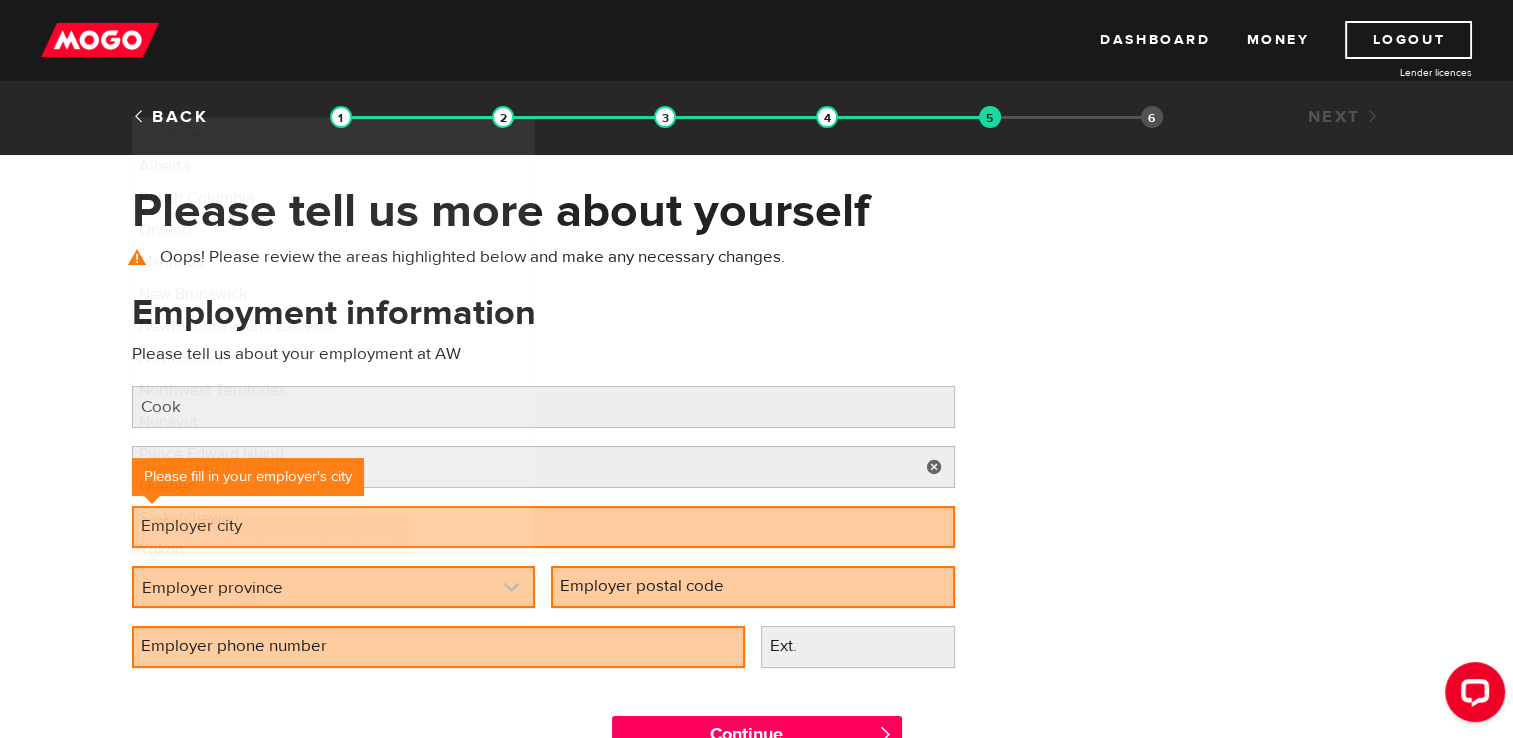 click at bounding box center (334, 587) 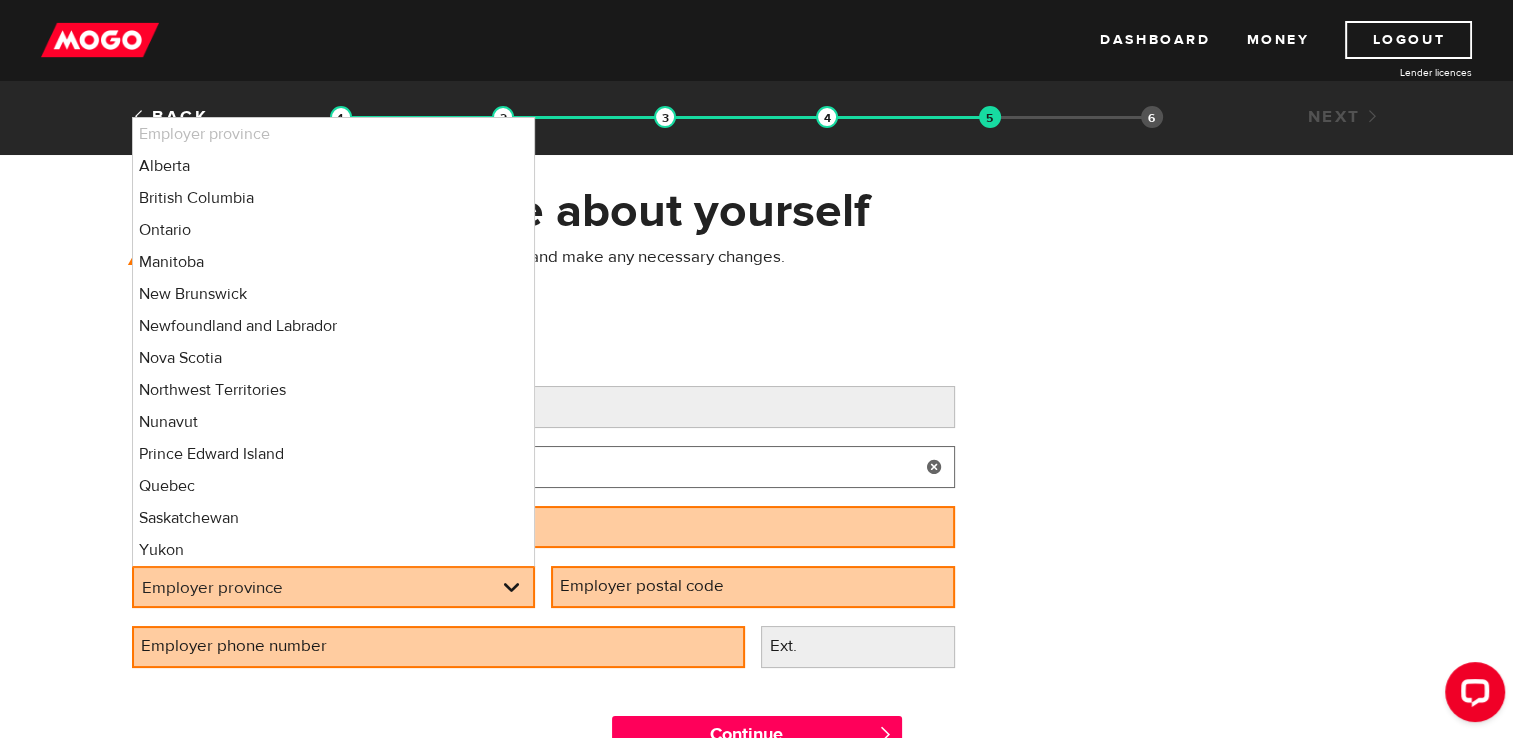 click on "4205 53" at bounding box center [543, 467] 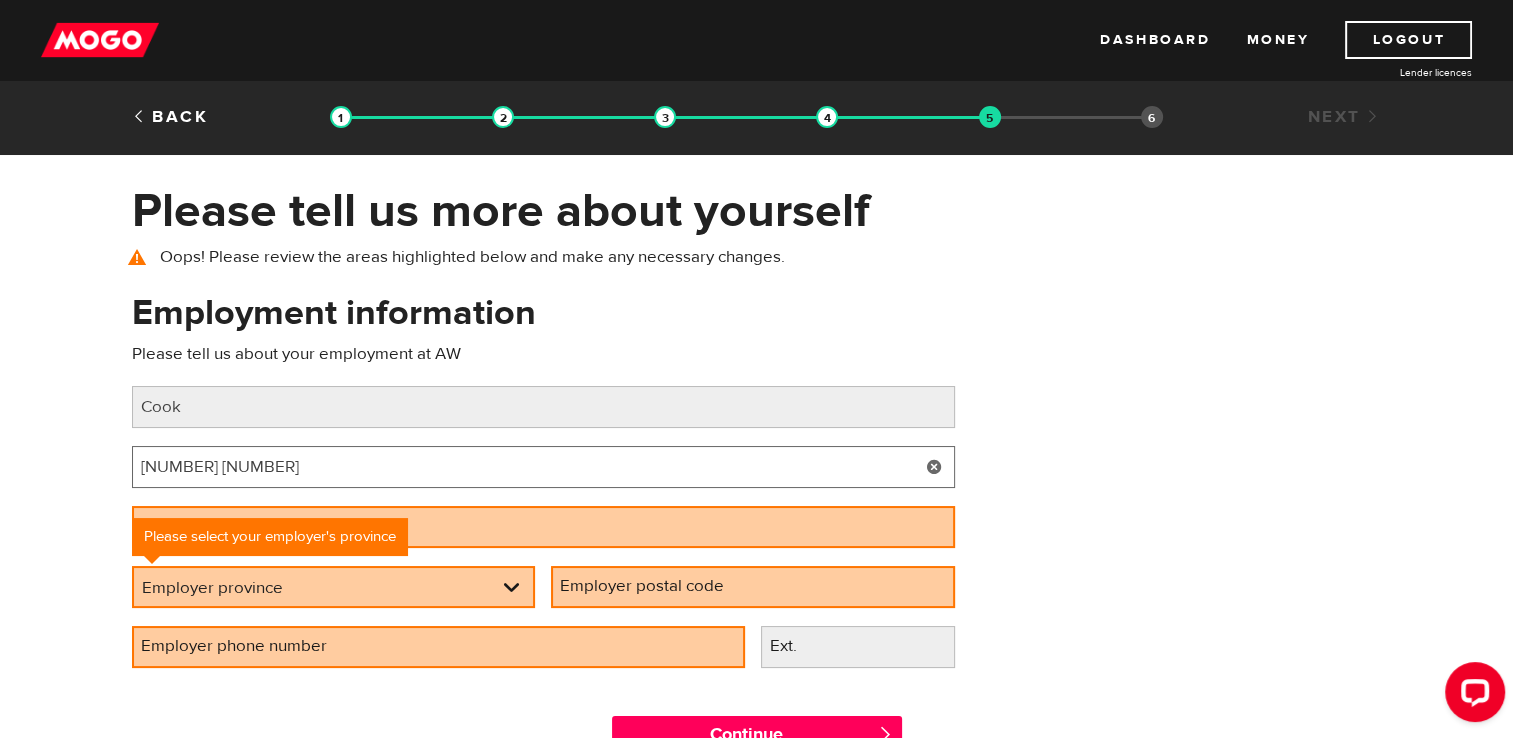 click on "4205 53" at bounding box center (543, 467) 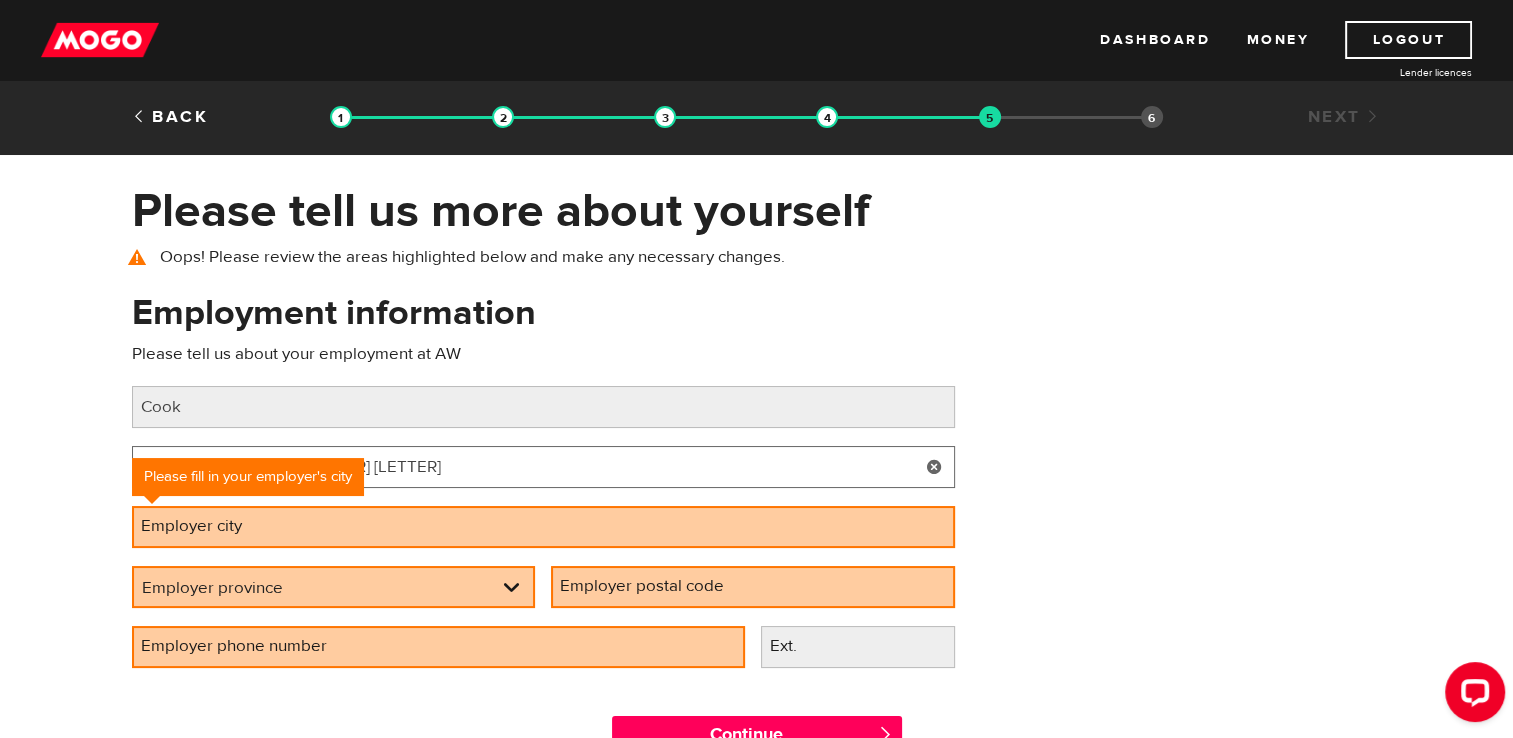 type on "4205 53 aVE" 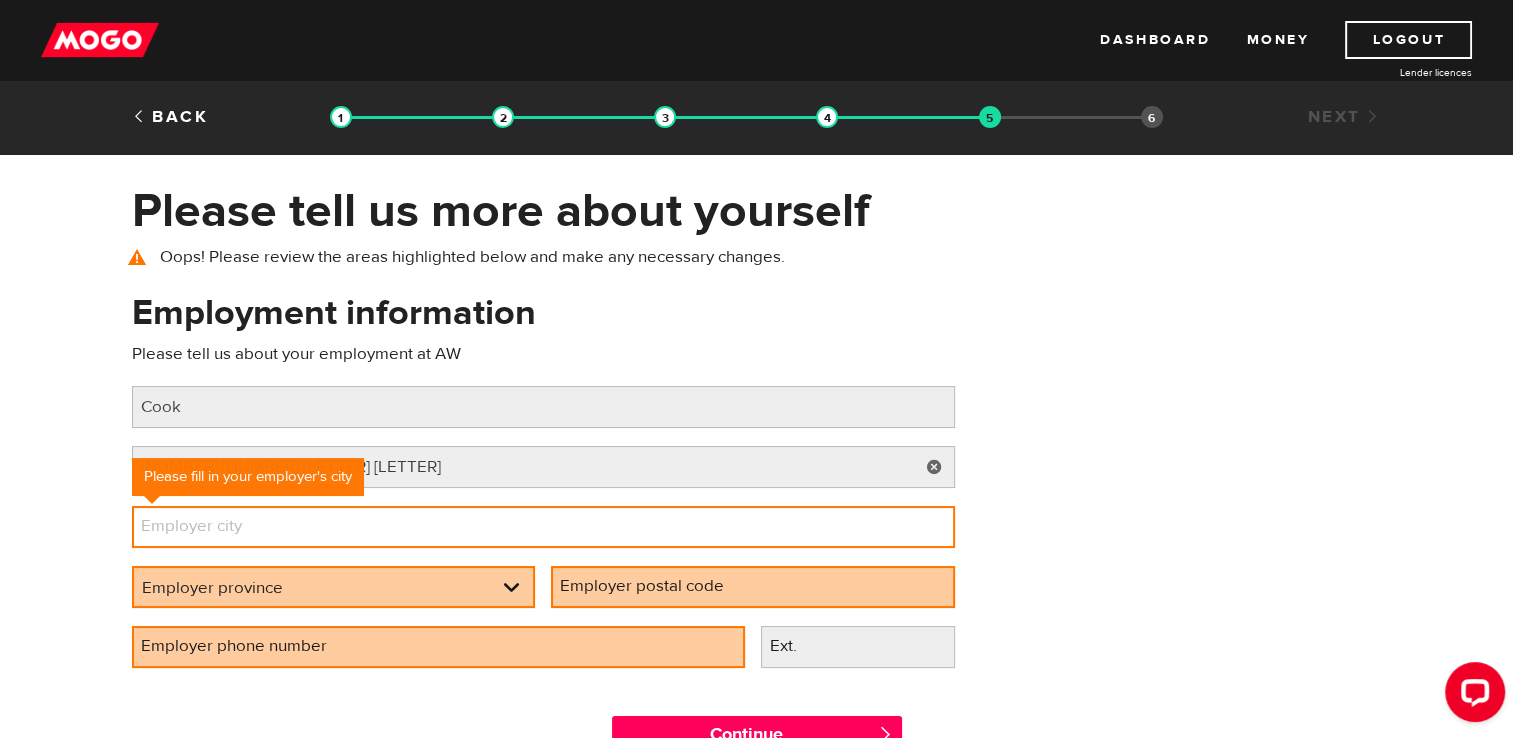 click on "Employer city" at bounding box center (543, 527) 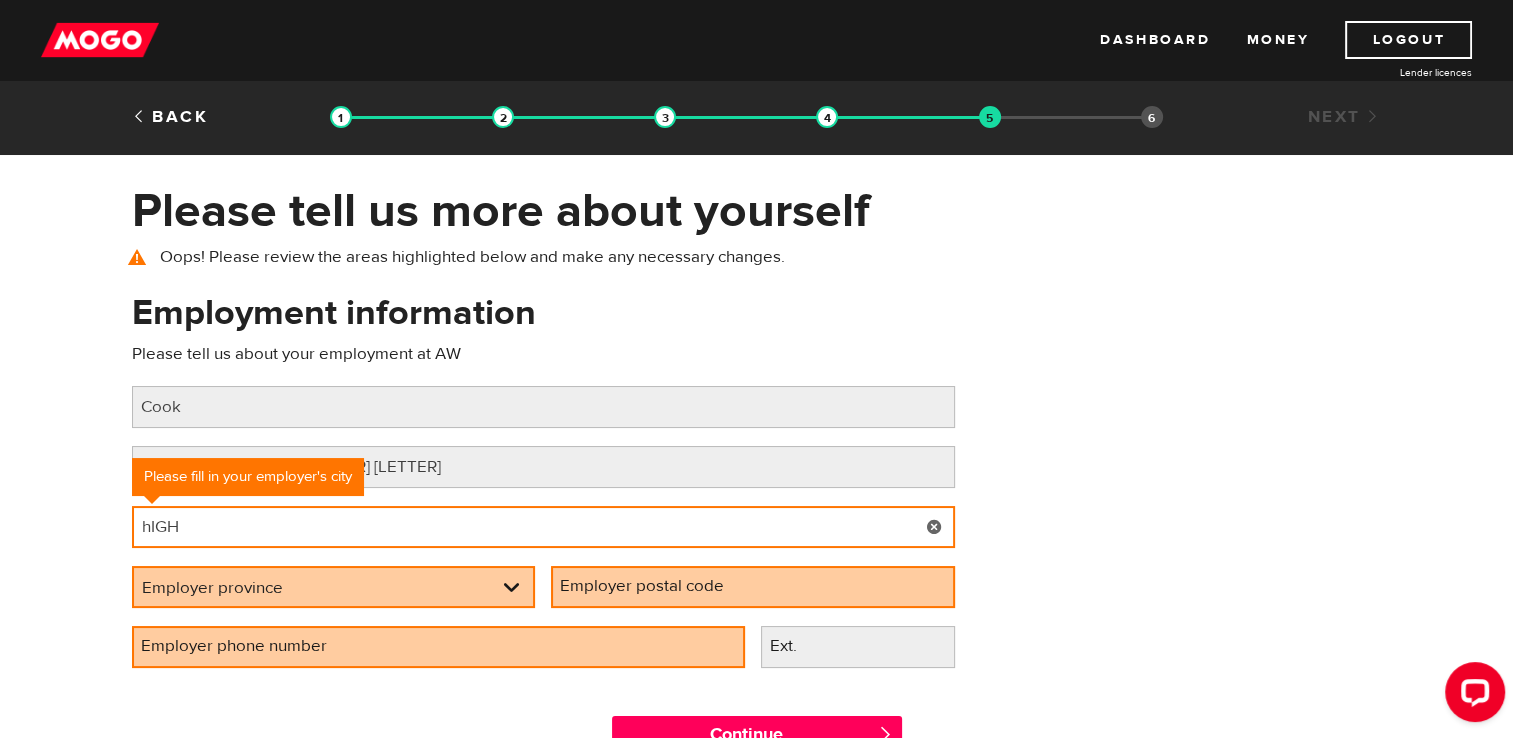 type on "HIGH PRAIRIE" 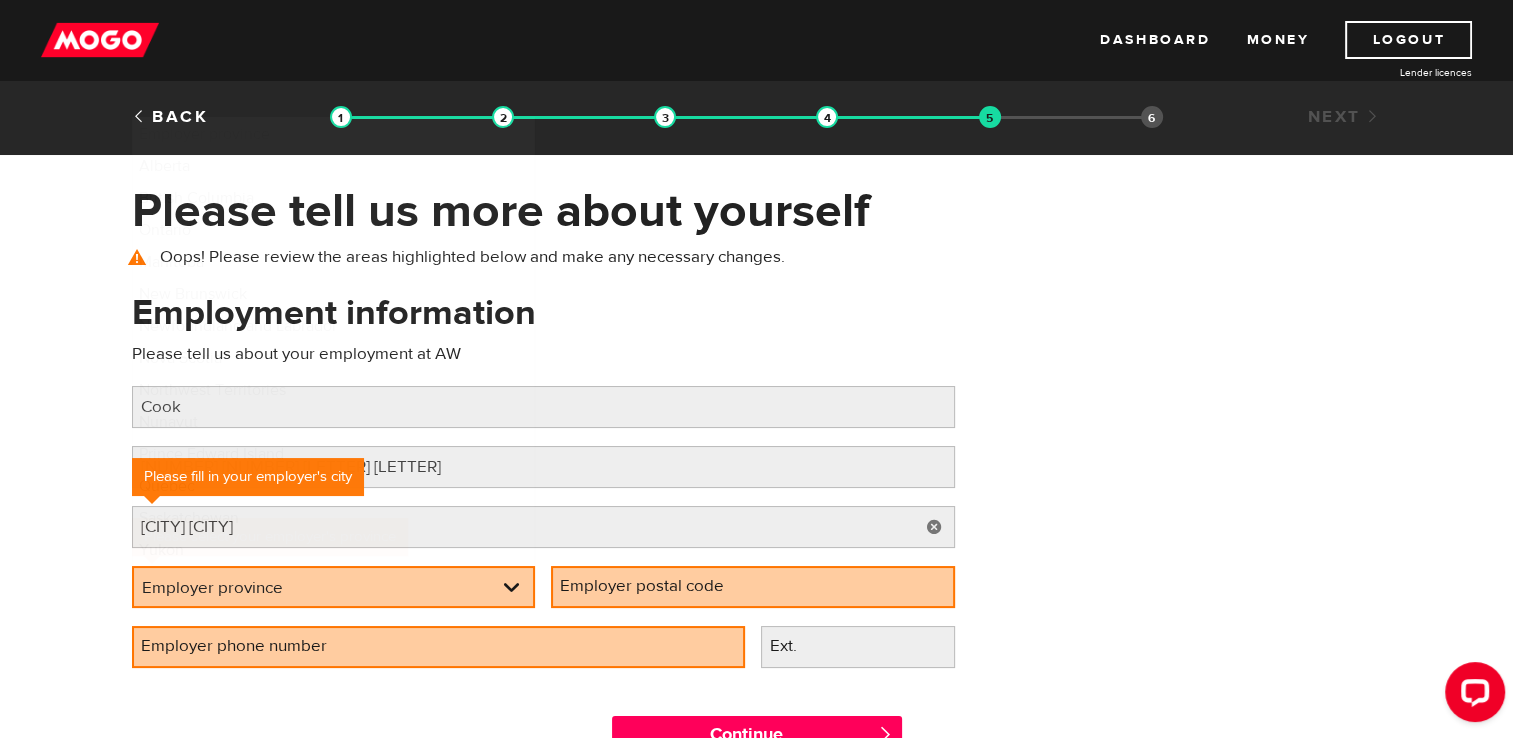 type 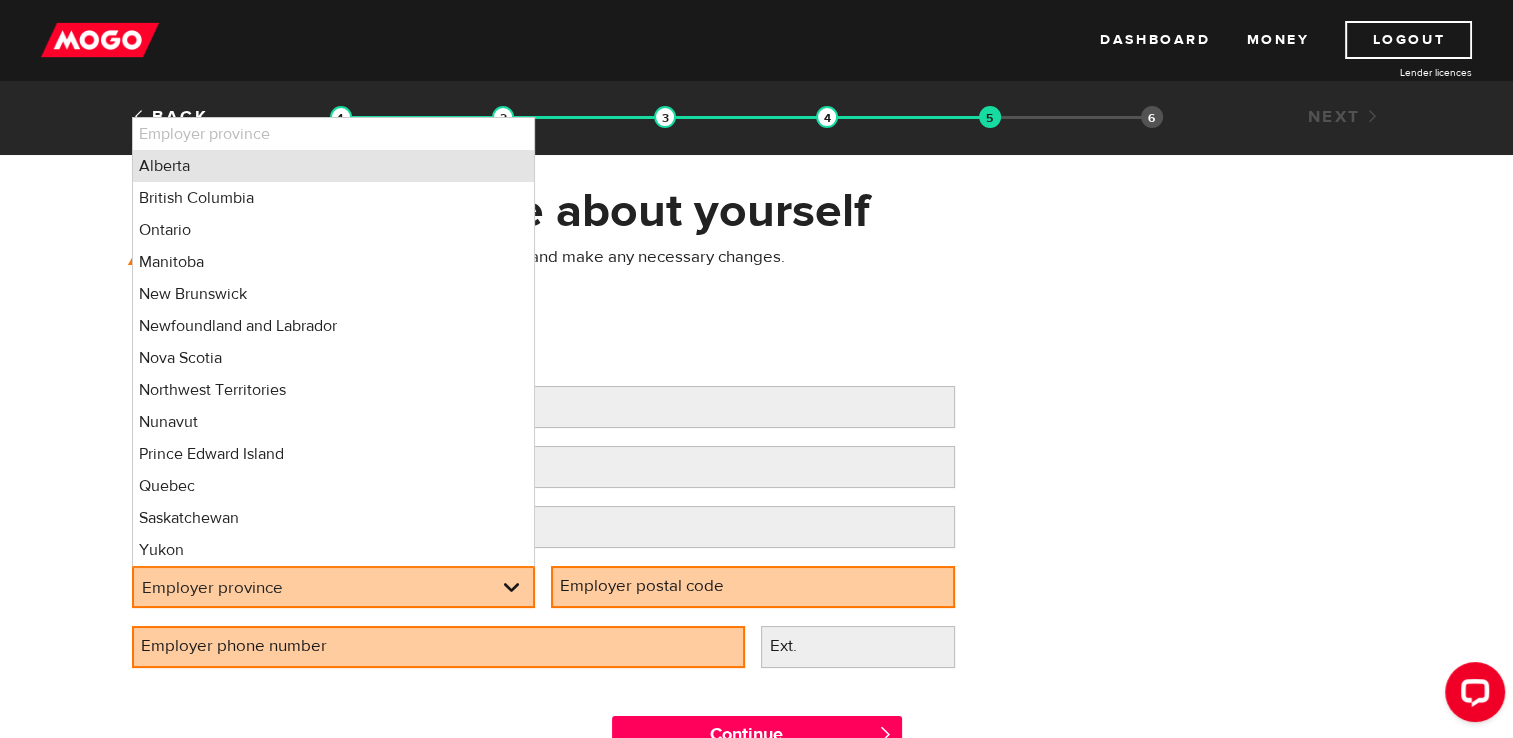 click on "Alberta" at bounding box center [334, 166] 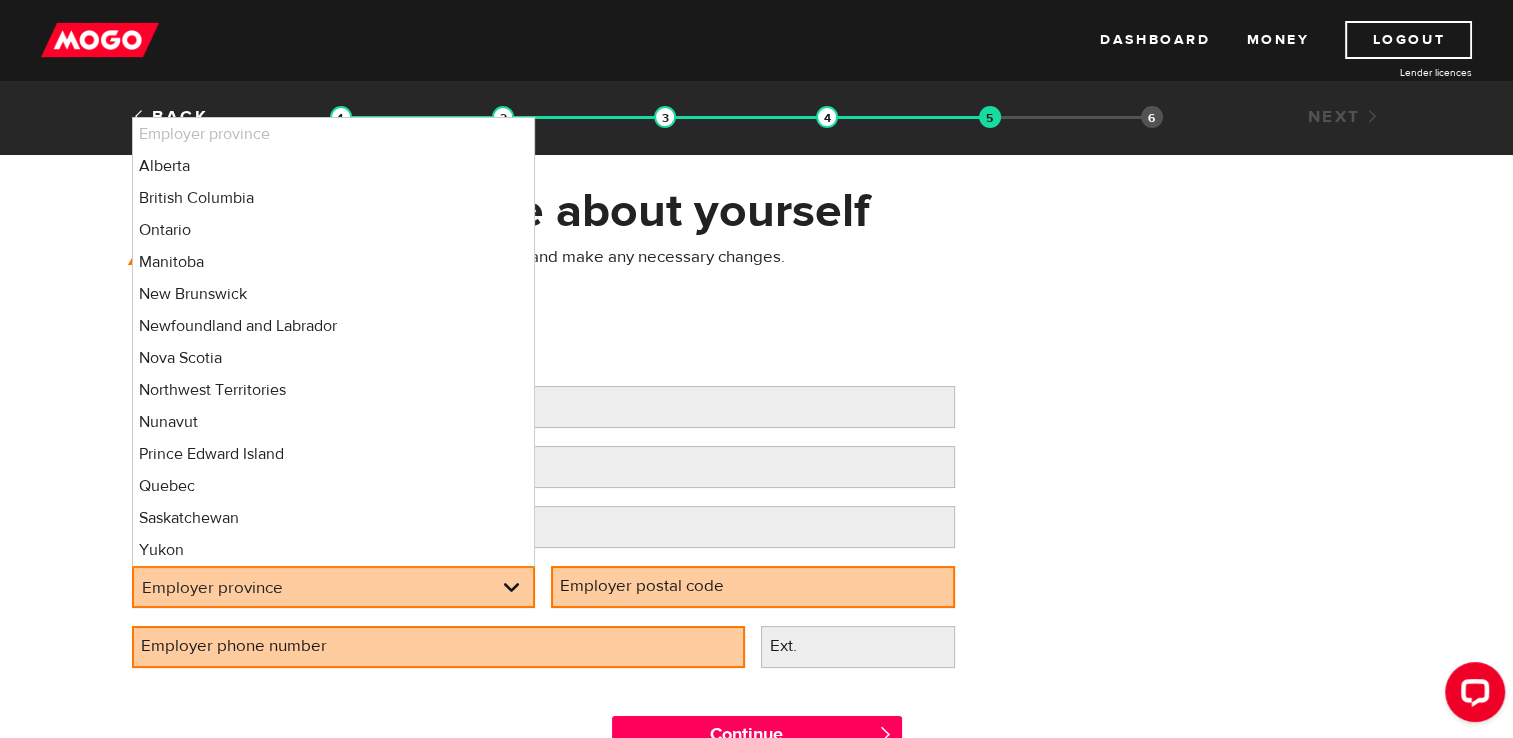 select on "AB" 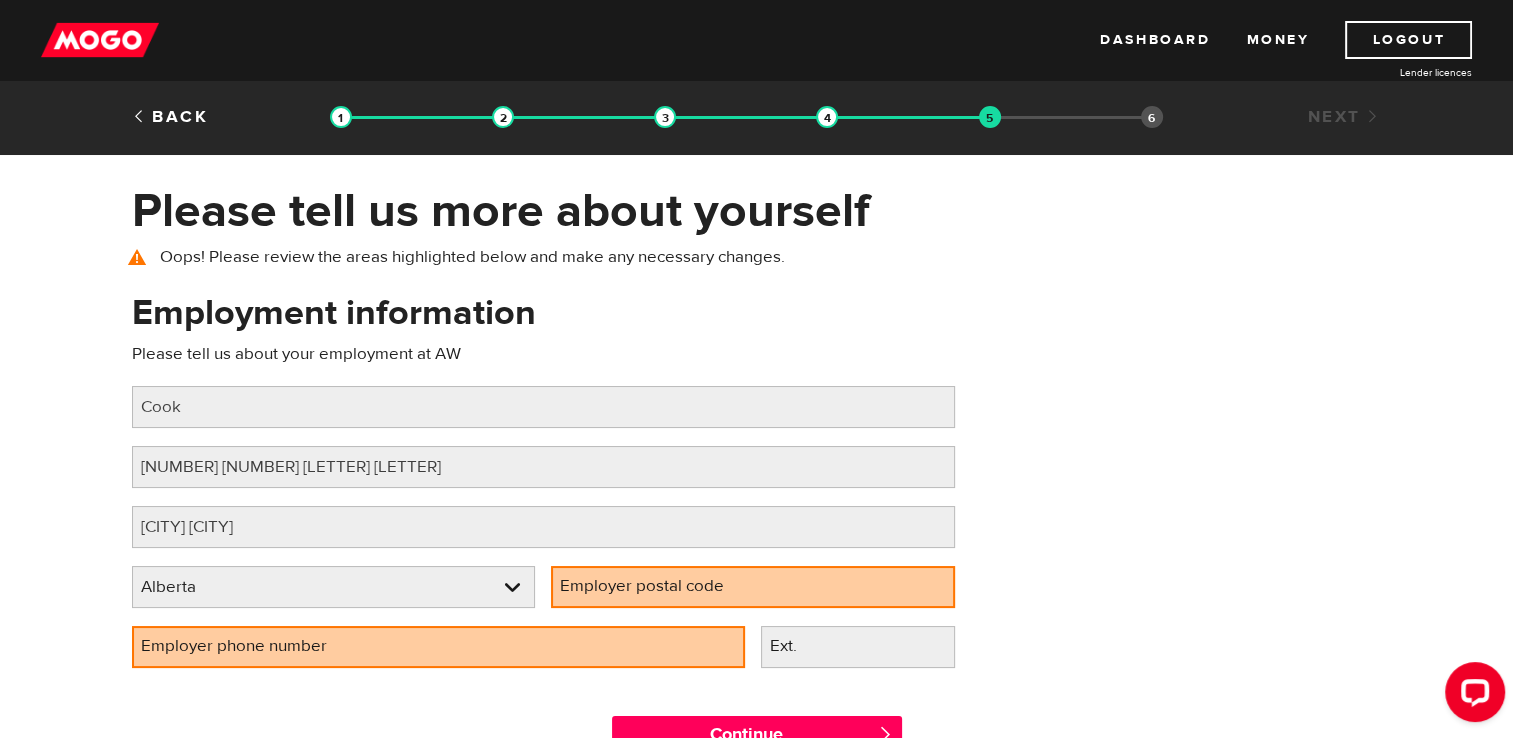 click on "Employer postal code" at bounding box center (658, 586) 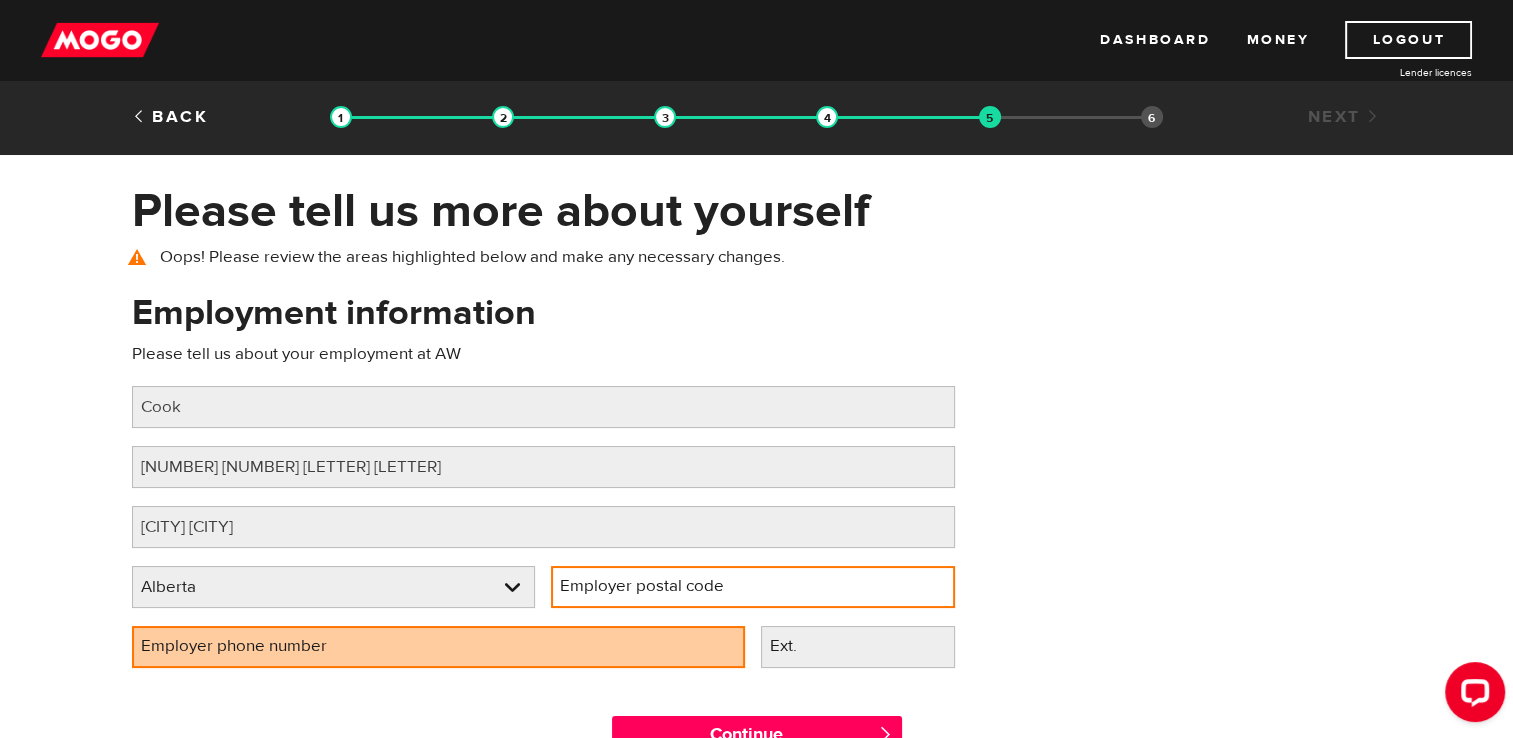 click on "Employer postal code" at bounding box center [753, 587] 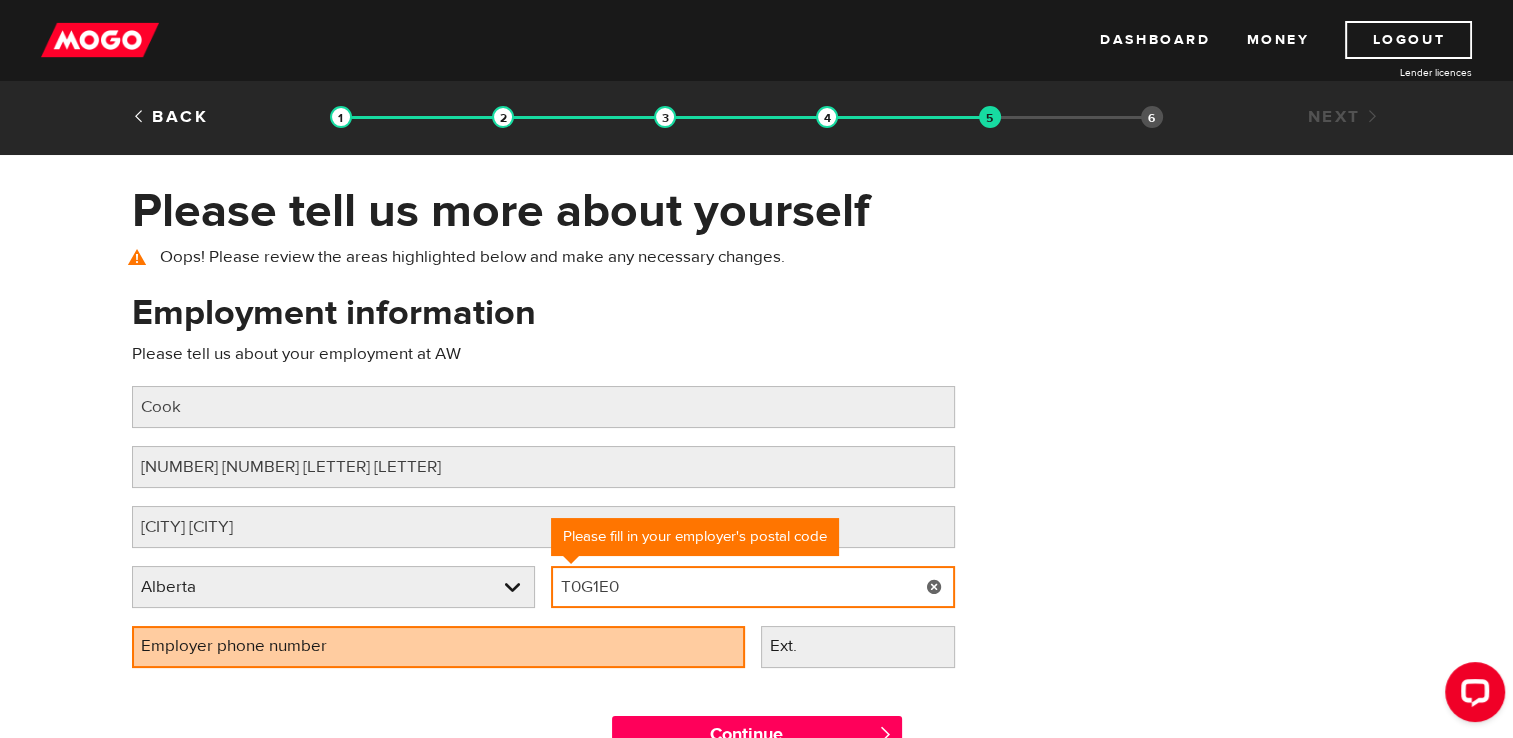 type on "T0G1E0" 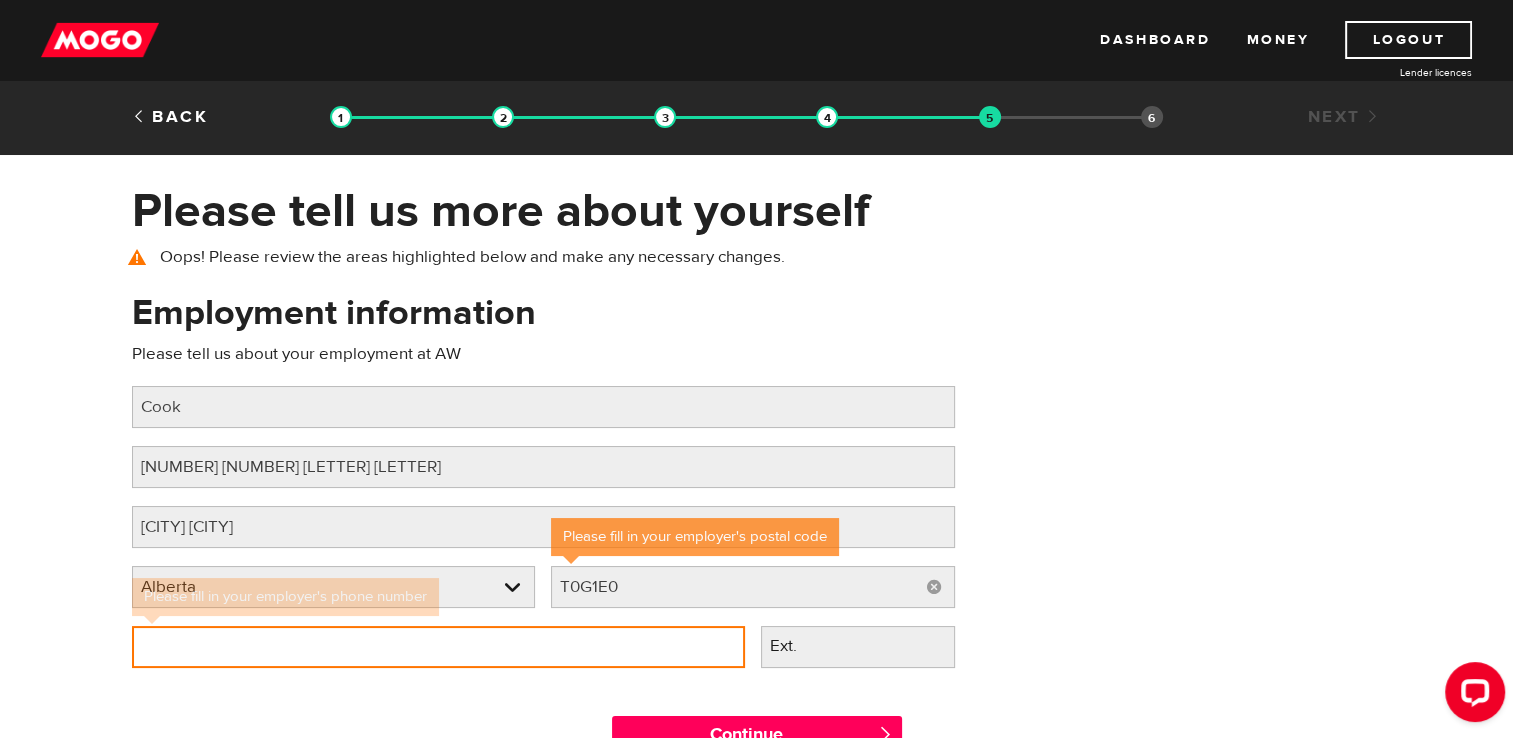click on "Employer phone number" at bounding box center (438, 647) 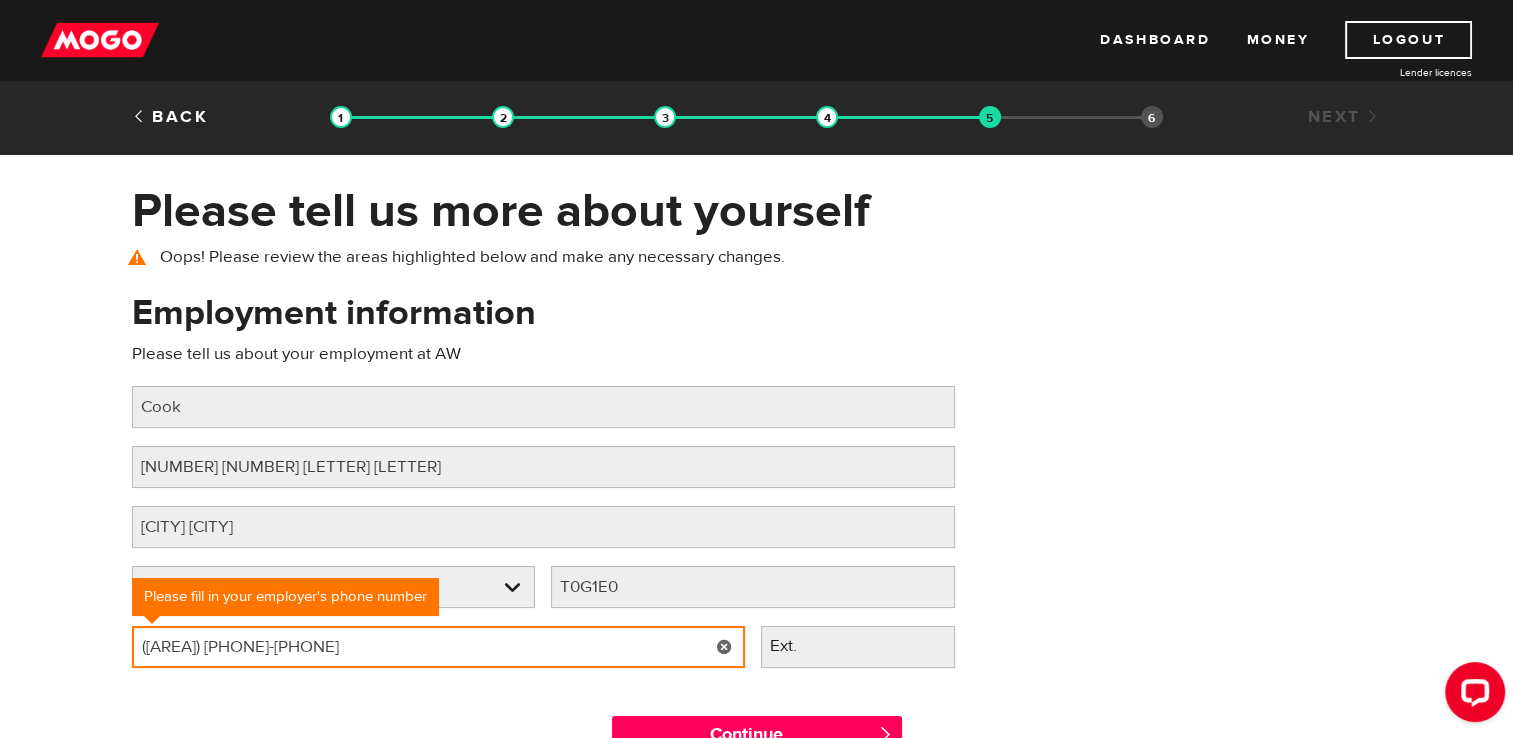 type on "(780) 523-3332" 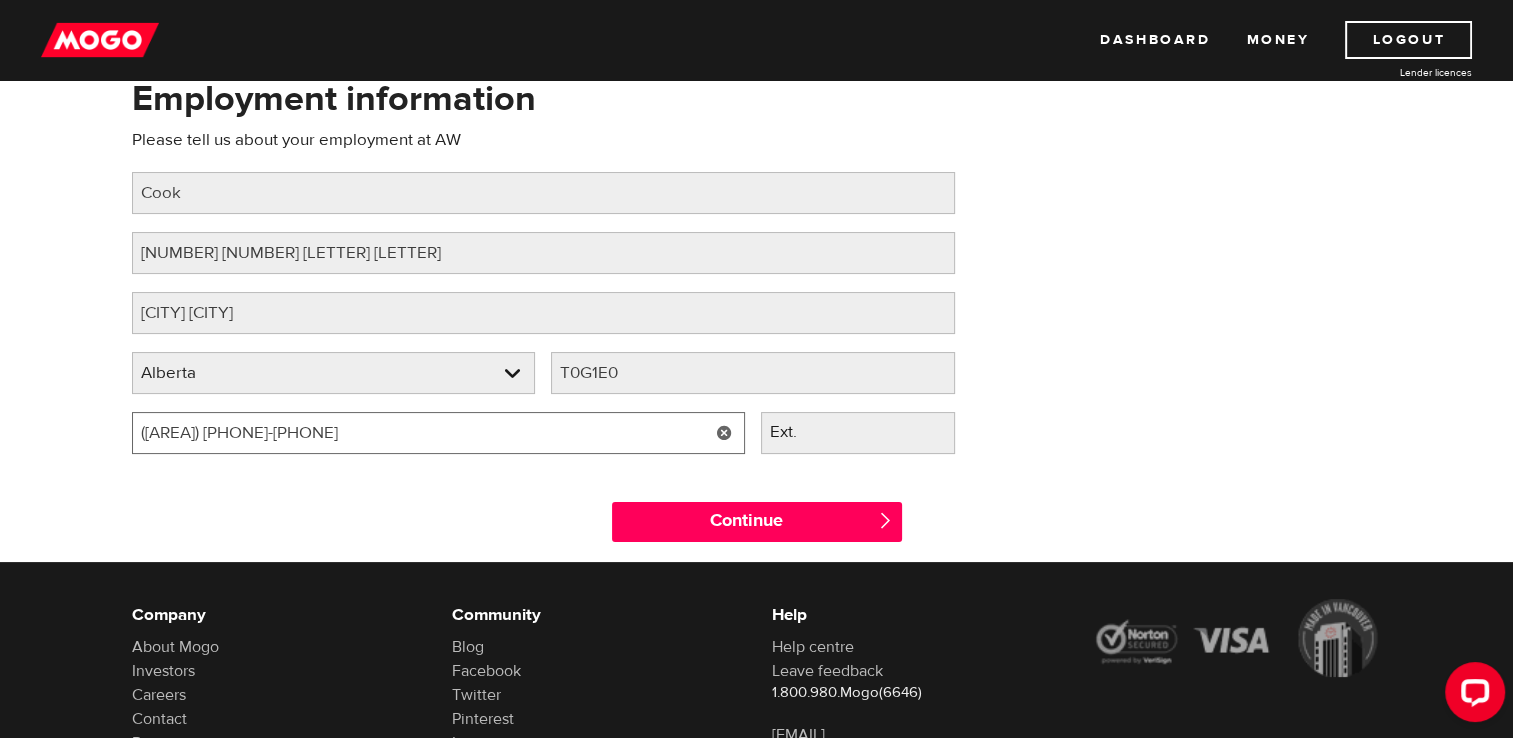 scroll, scrollTop: 251, scrollLeft: 0, axis: vertical 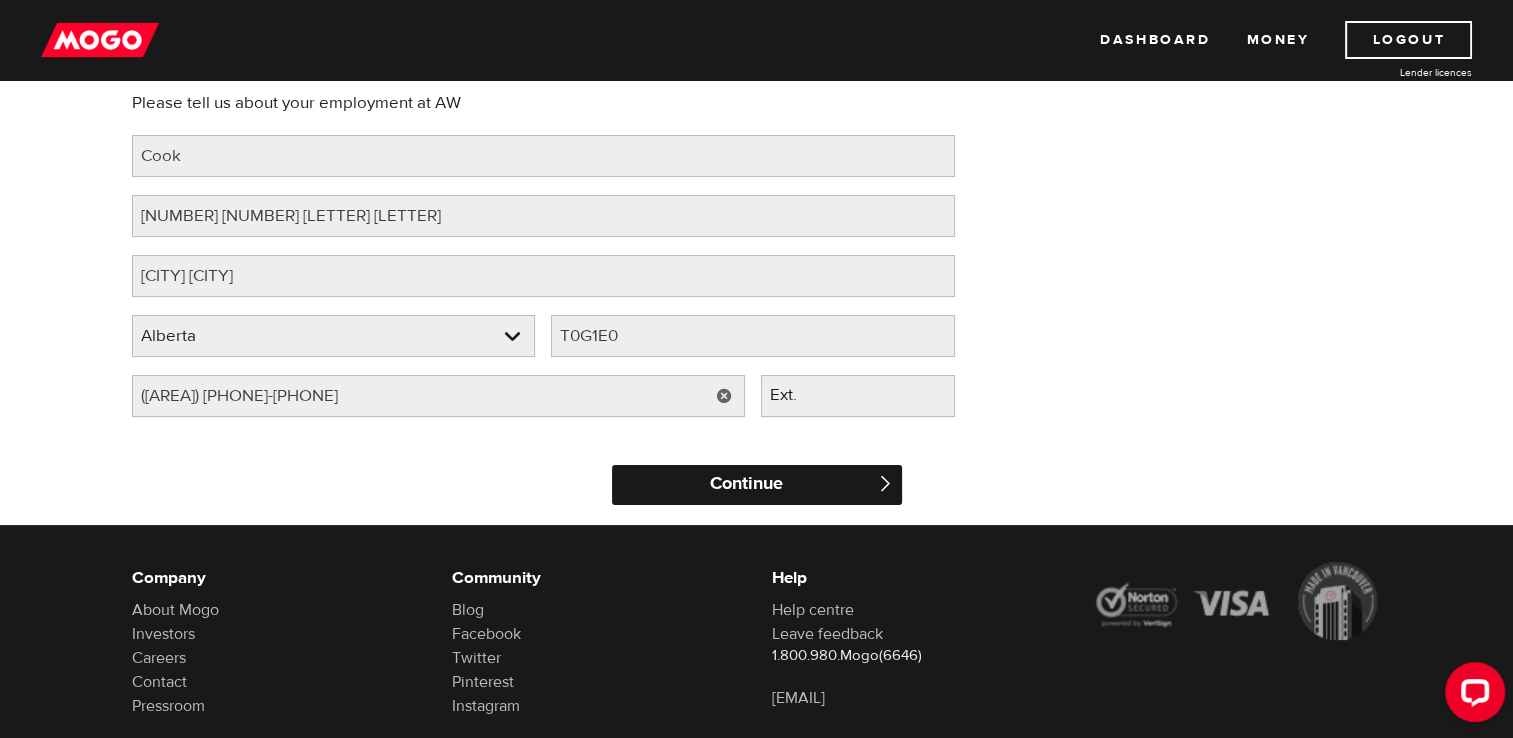 click on "Continue" at bounding box center (757, 485) 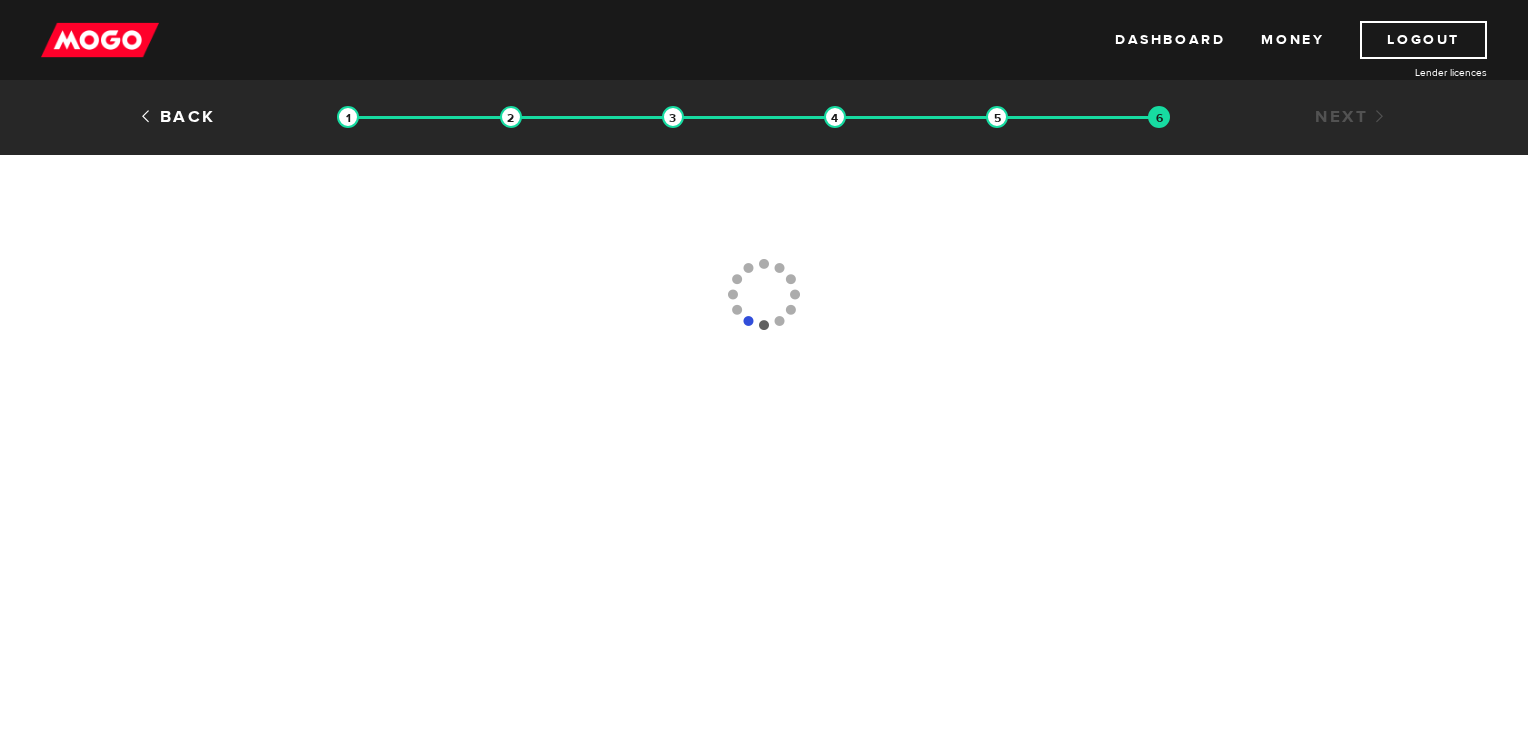 scroll, scrollTop: 0, scrollLeft: 0, axis: both 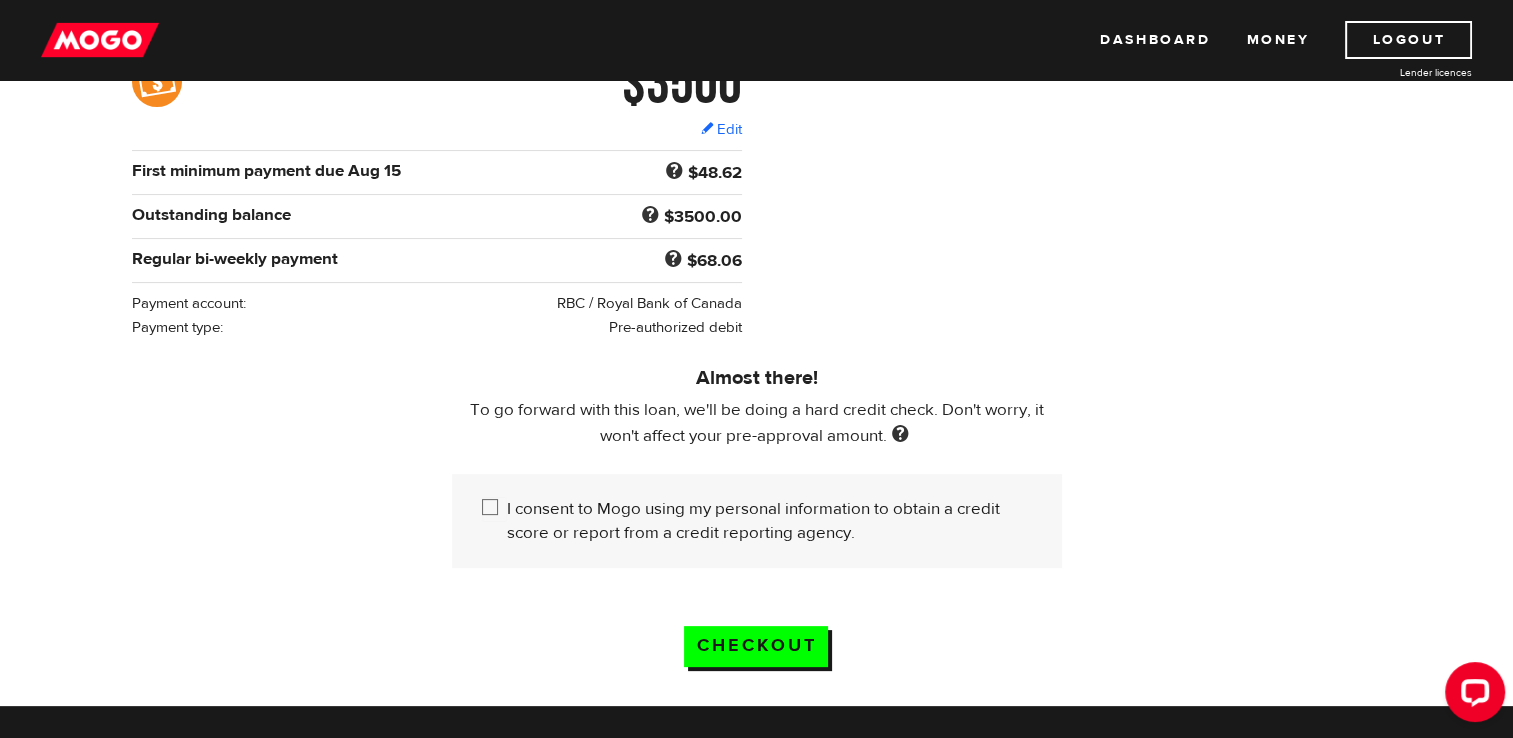 click on "I consent to Mogo using my personal information to obtain a credit score or report from a credit reporting agency." at bounding box center [494, 509] 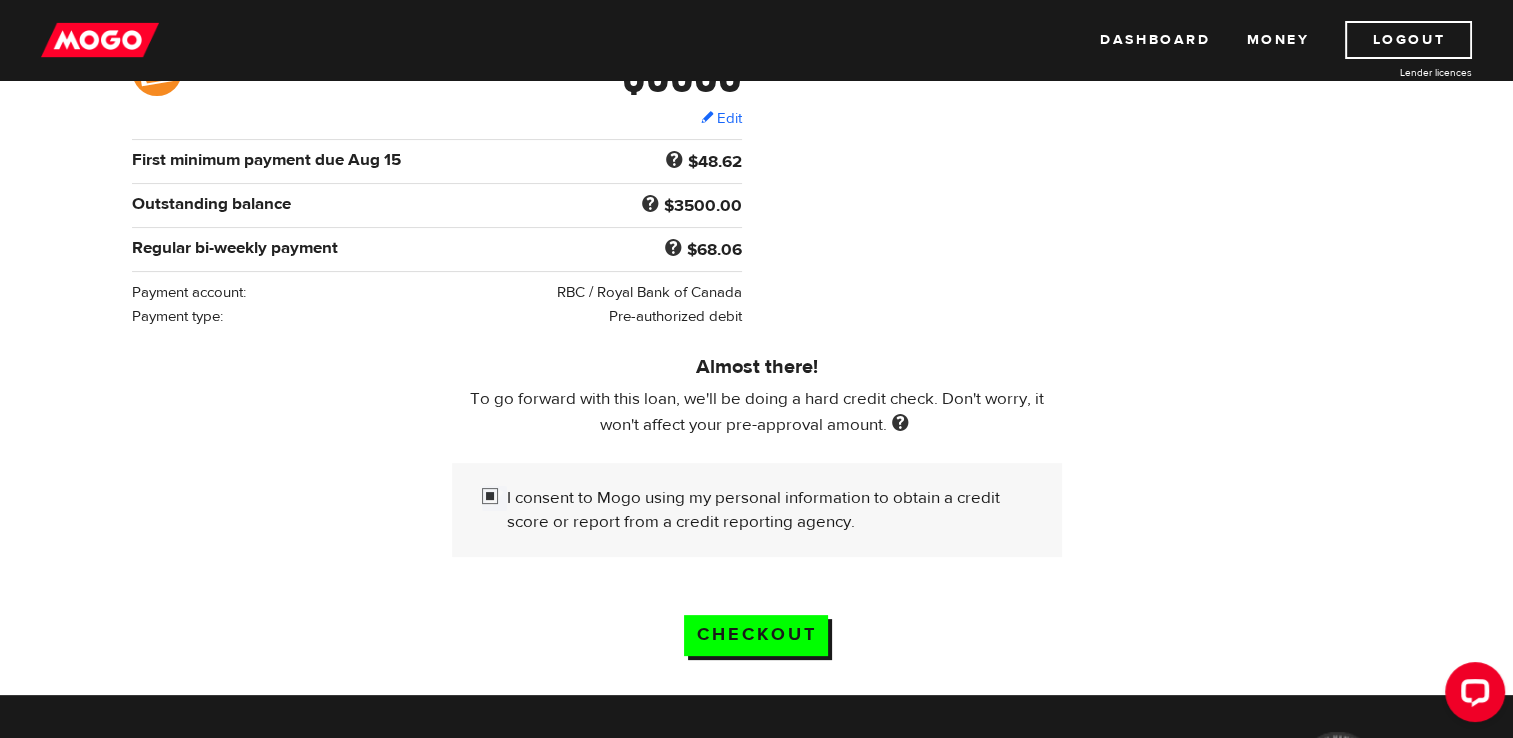 scroll, scrollTop: 356, scrollLeft: 0, axis: vertical 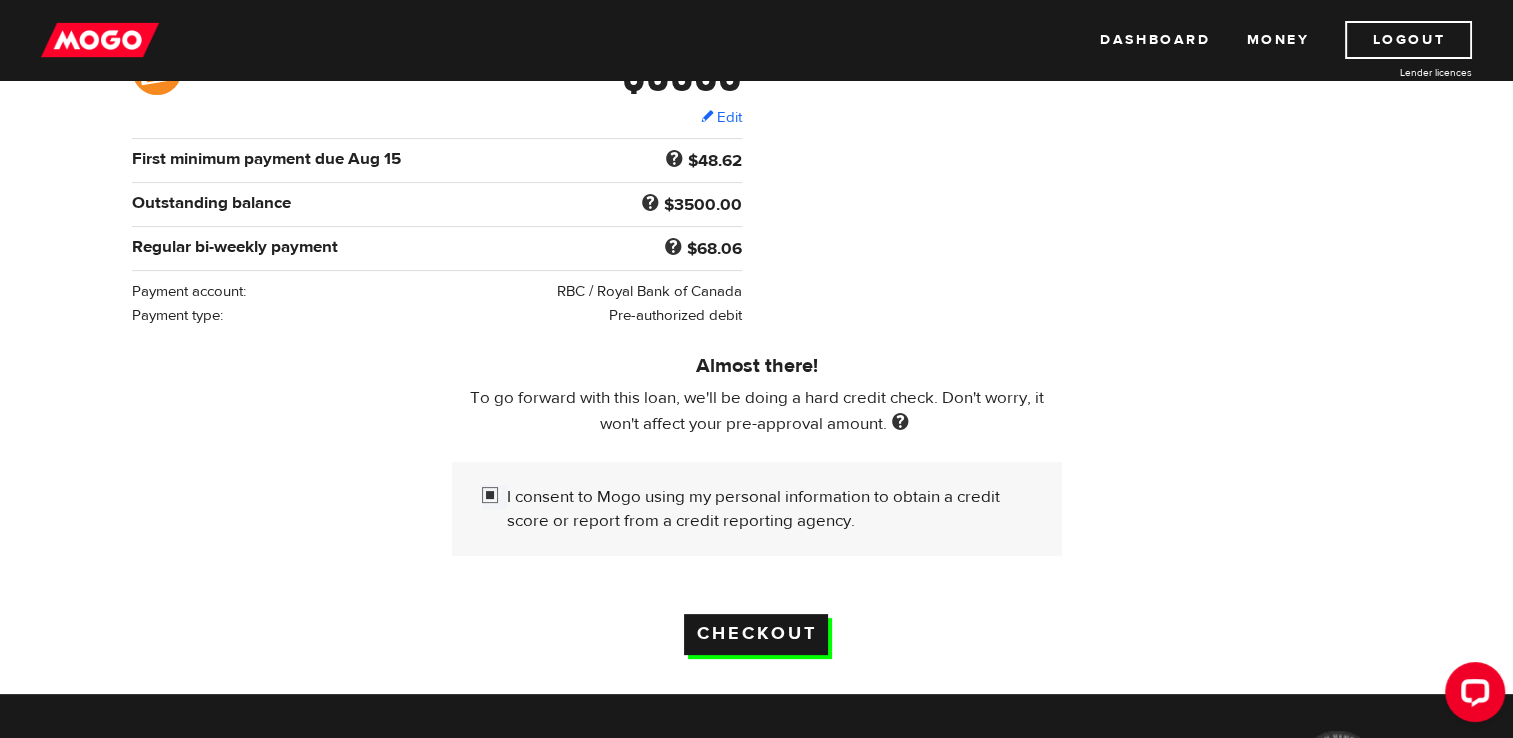 click on "Checkout" at bounding box center (756, 634) 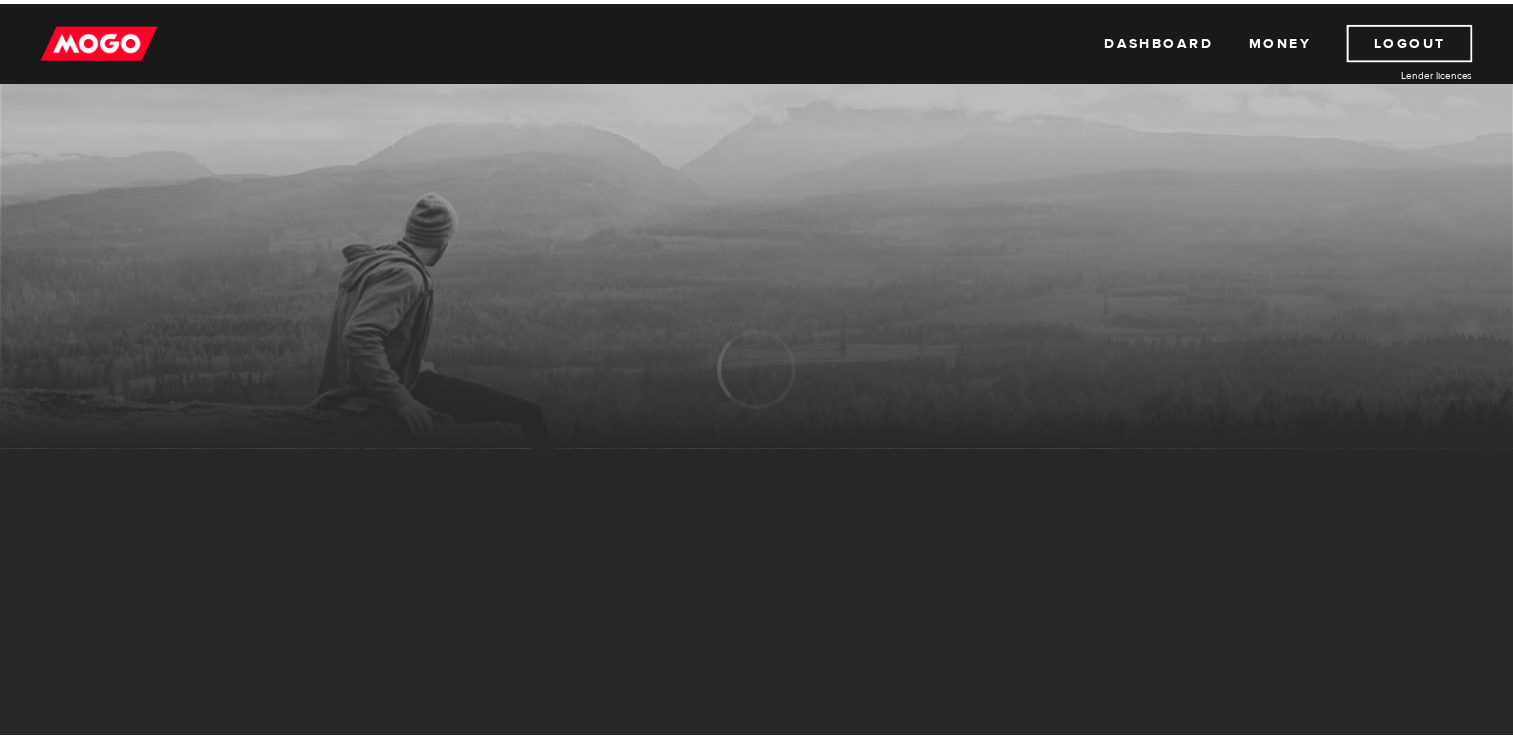 scroll, scrollTop: 0, scrollLeft: 0, axis: both 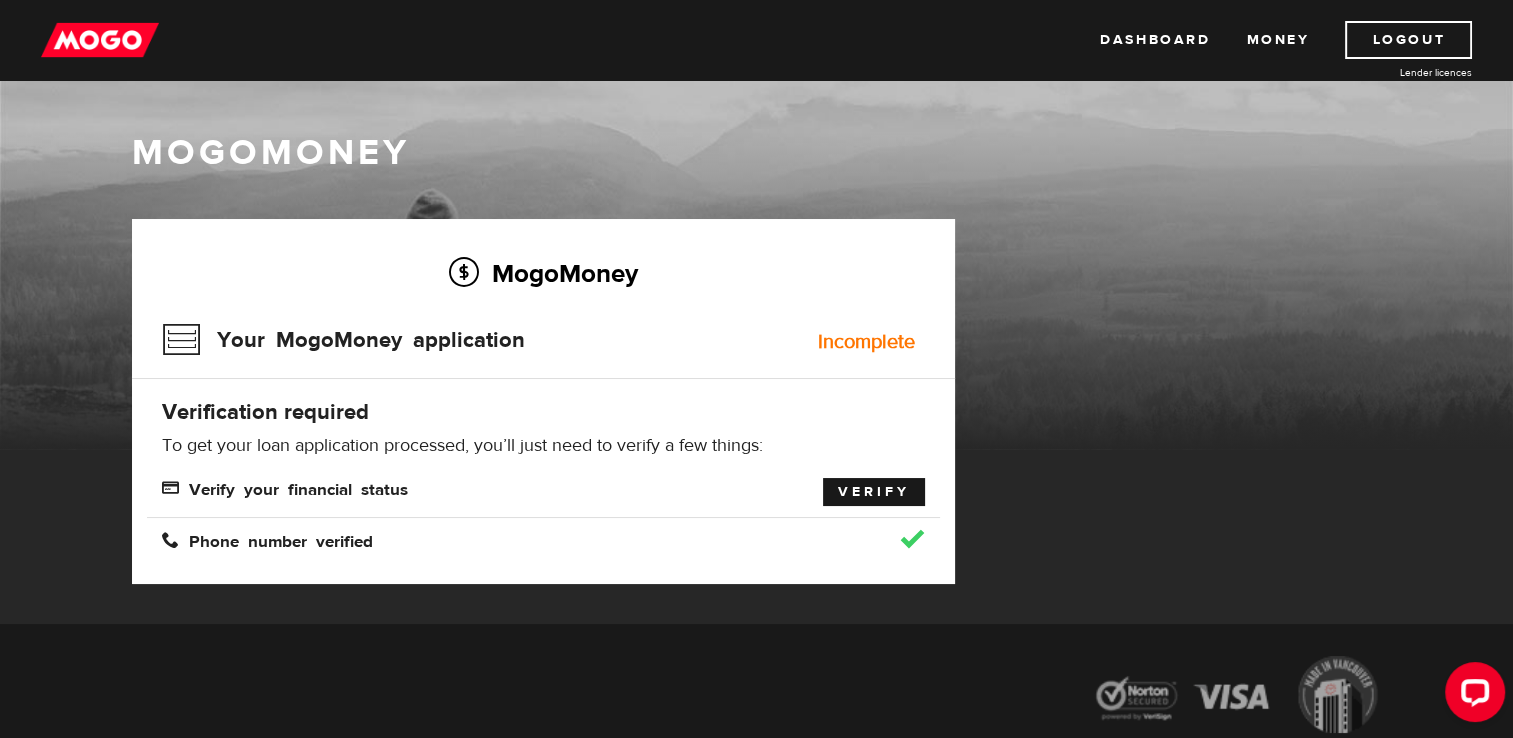 click on "Verify" at bounding box center (874, 492) 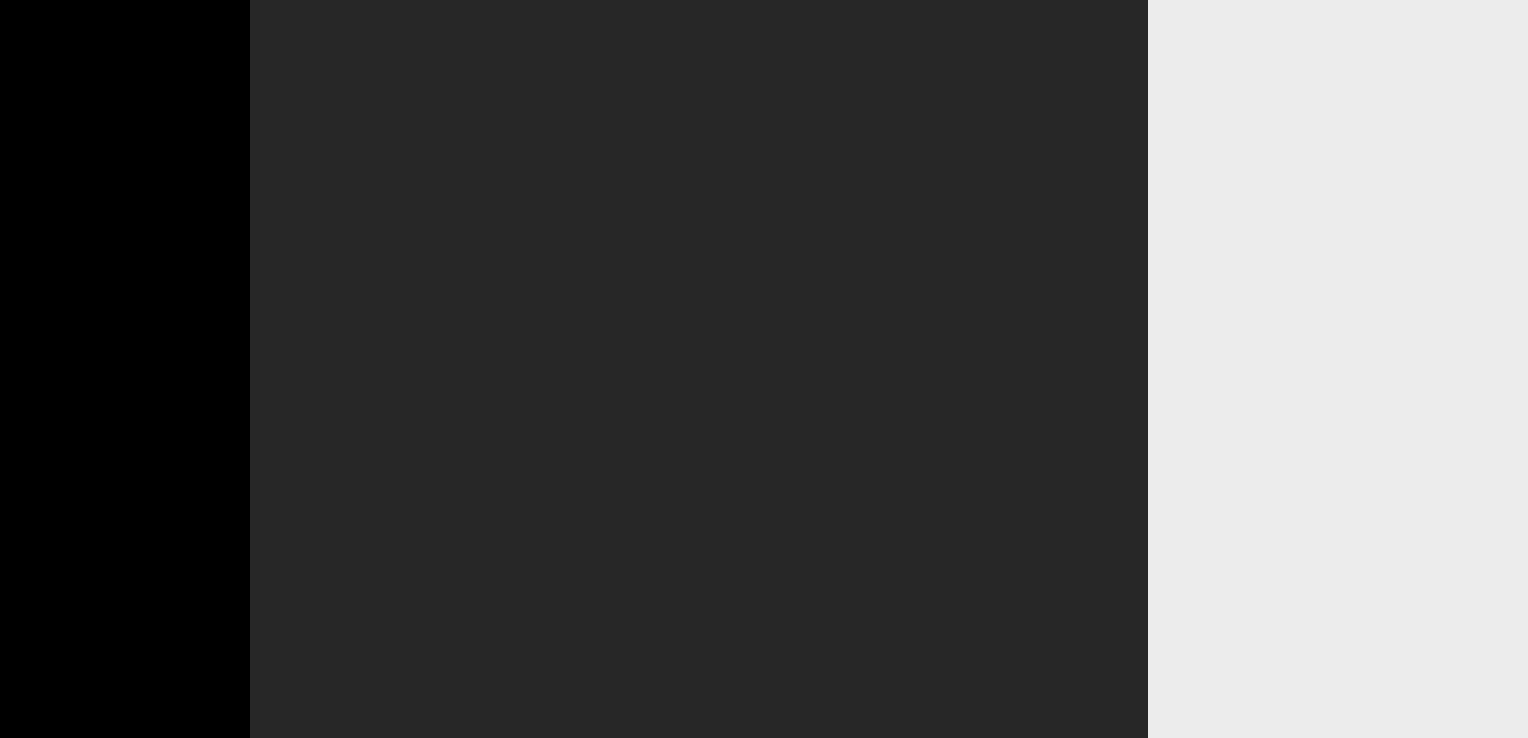 scroll, scrollTop: 0, scrollLeft: 0, axis: both 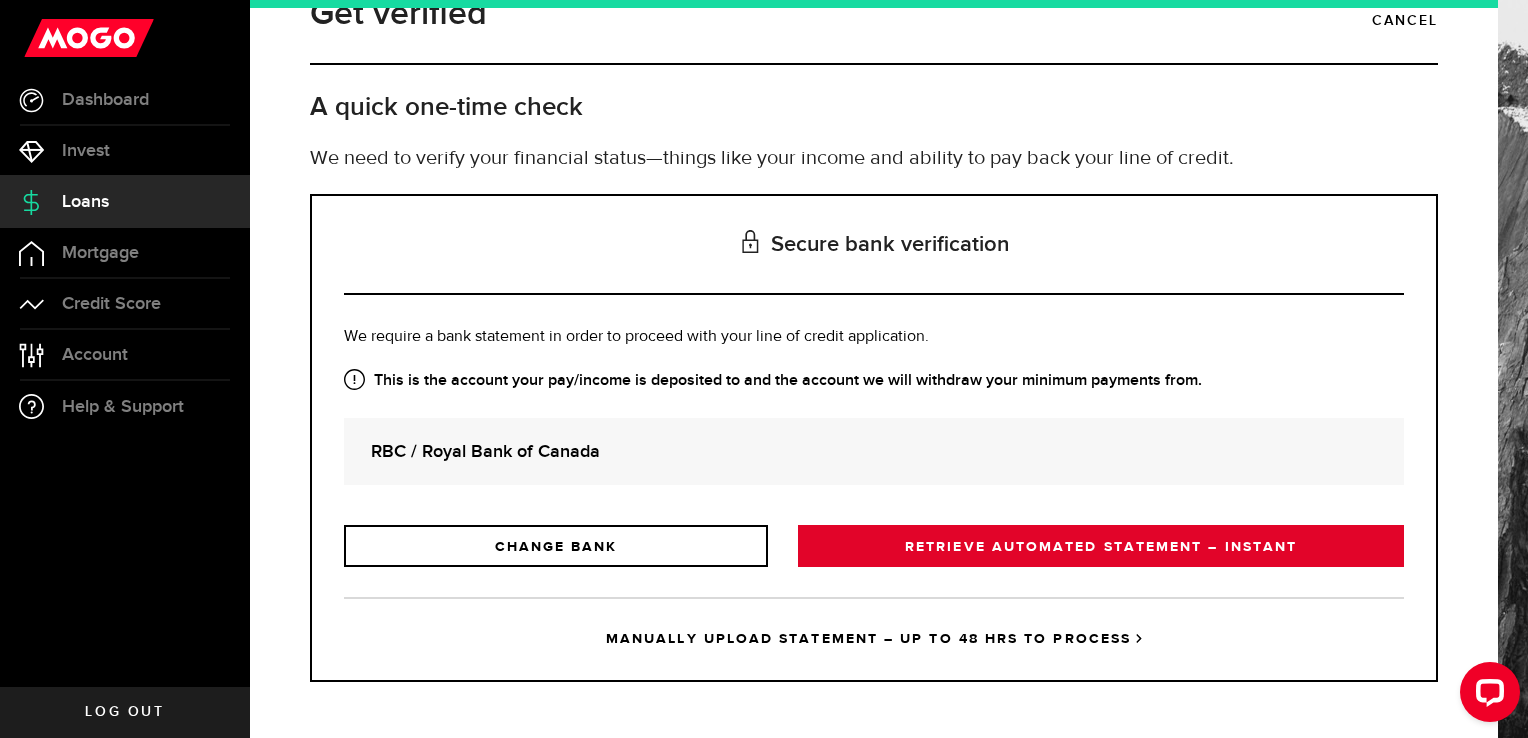 click on "RETRIEVE AUTOMATED STATEMENT – INSTANT" at bounding box center [1101, 546] 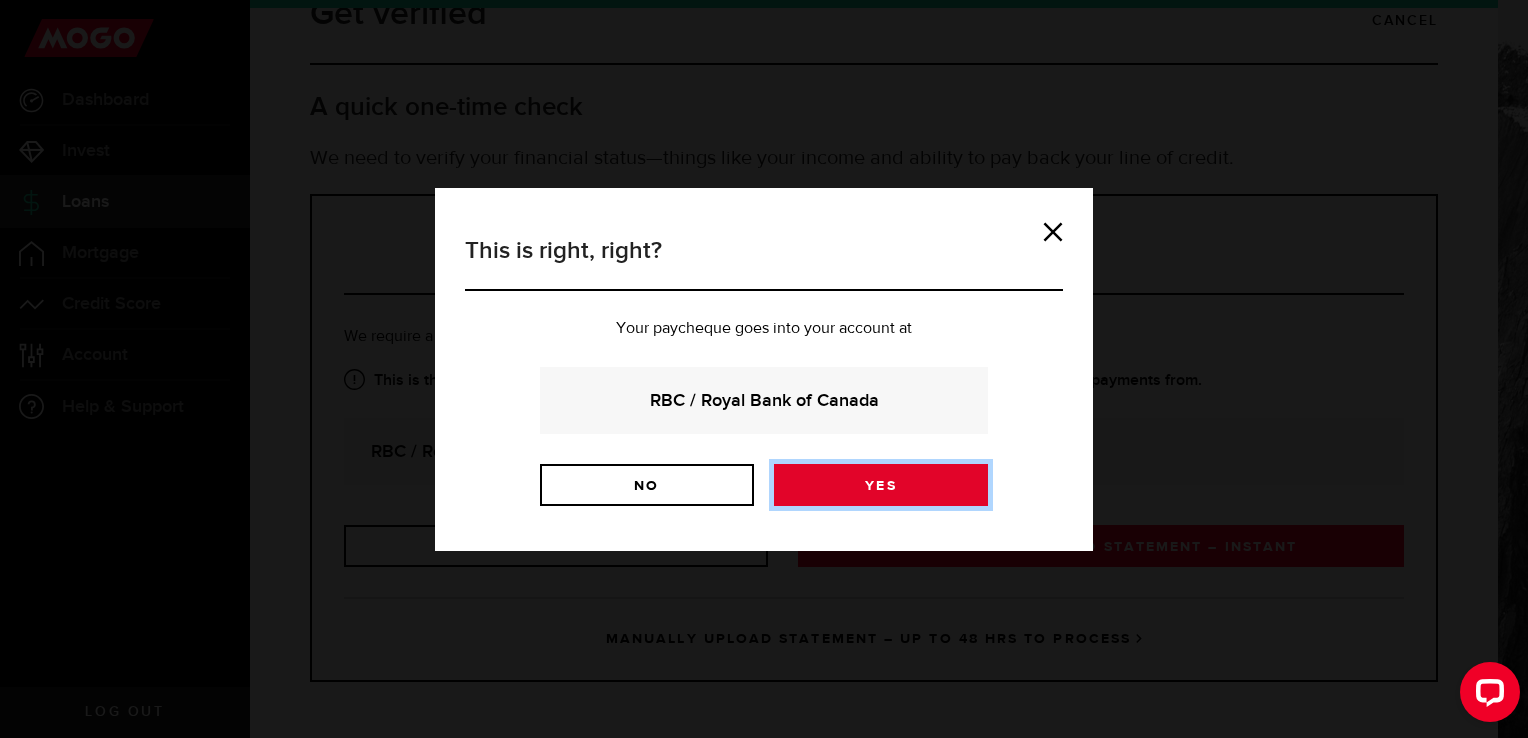 click on "Yes" at bounding box center (881, 485) 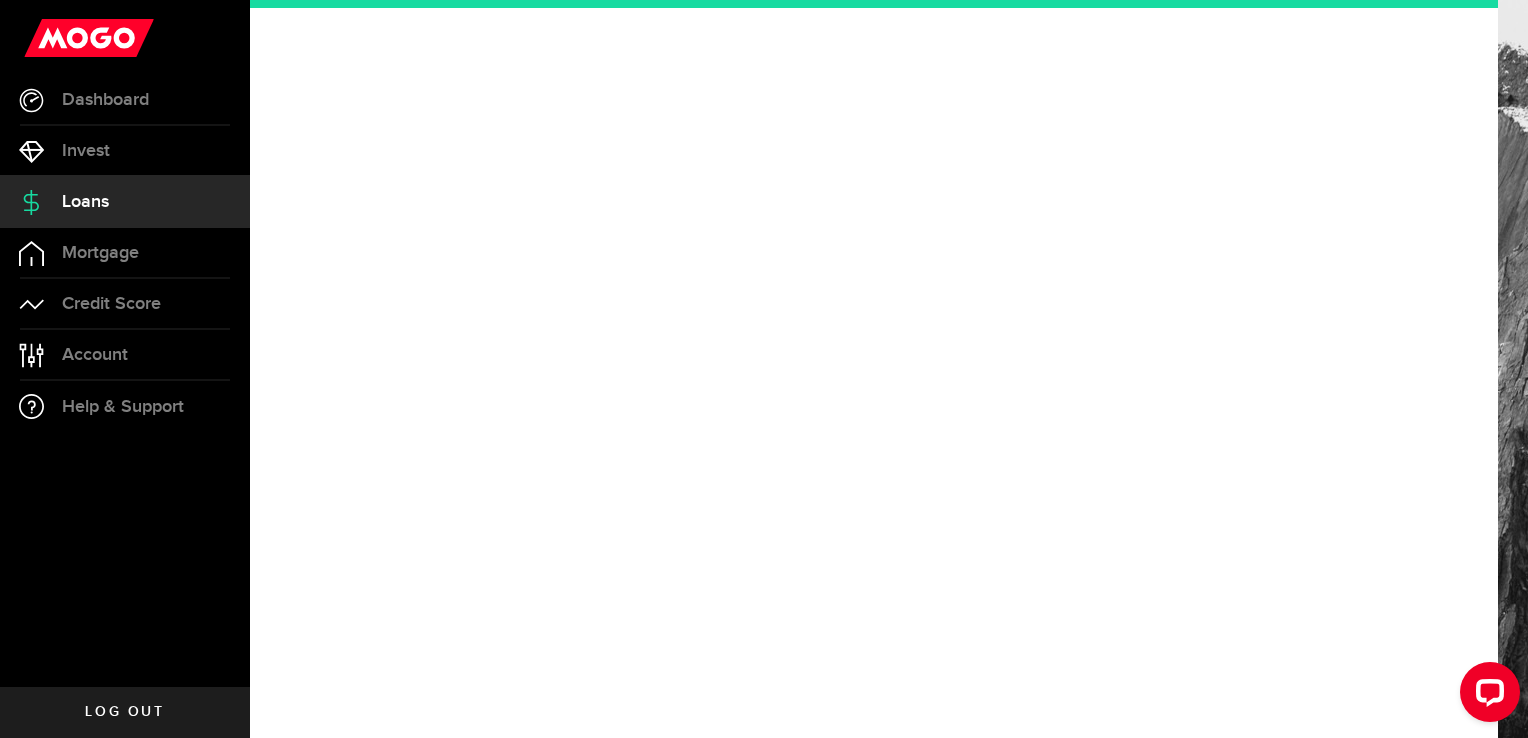 scroll, scrollTop: 0, scrollLeft: 0, axis: both 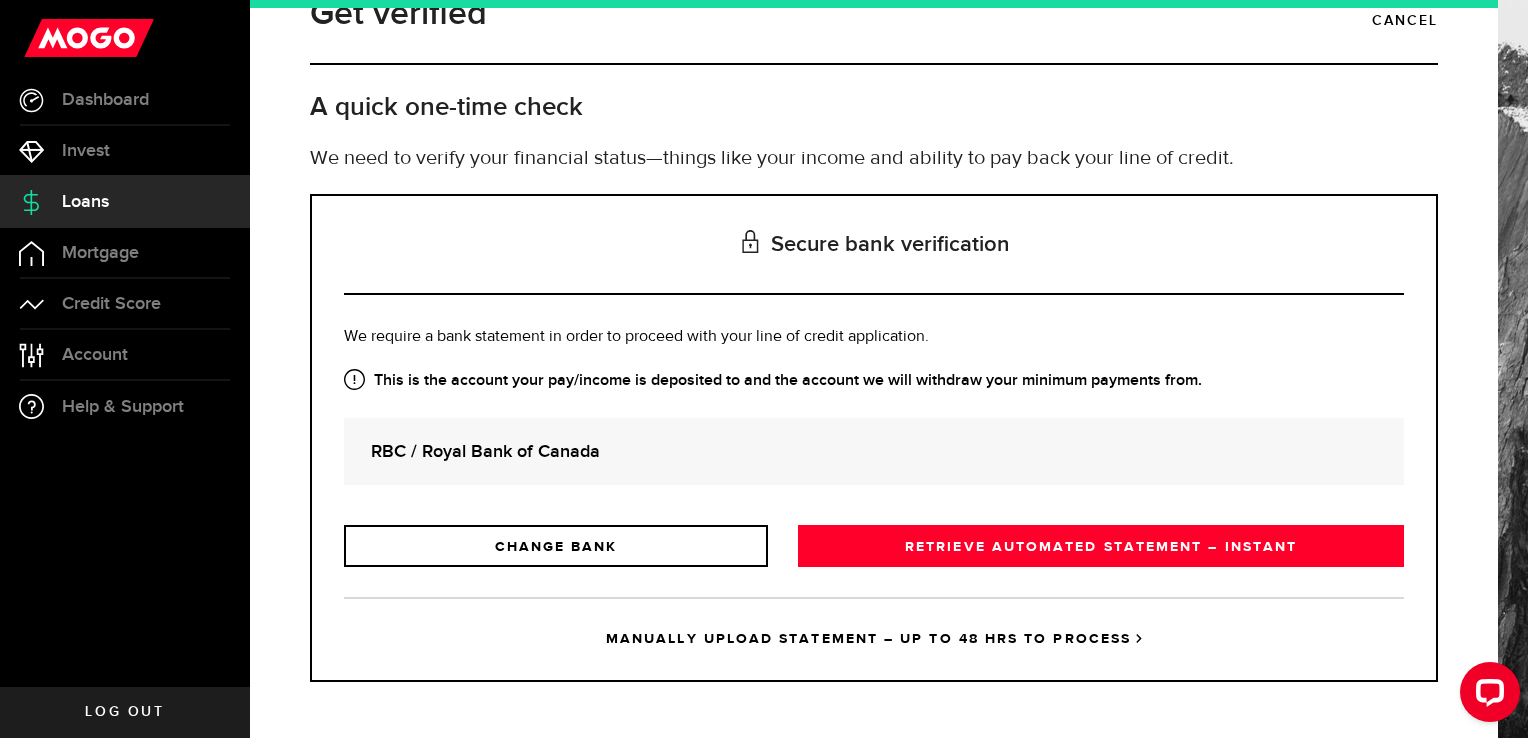 click on "MANUALLY UPLOAD STATEMENT – UP TO 48 HRS TO PROCESS" at bounding box center (874, 638) 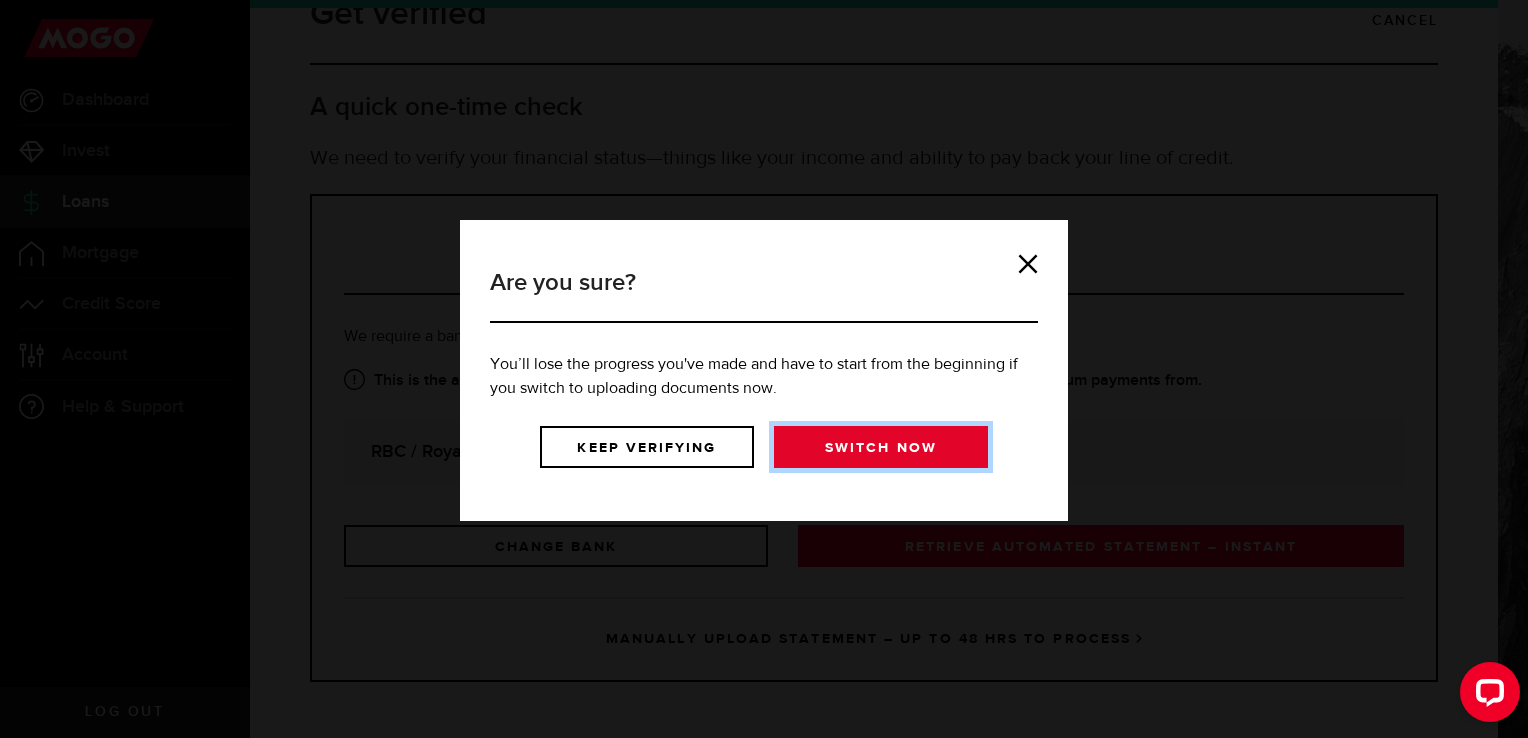 click on "Switch now" at bounding box center (881, 447) 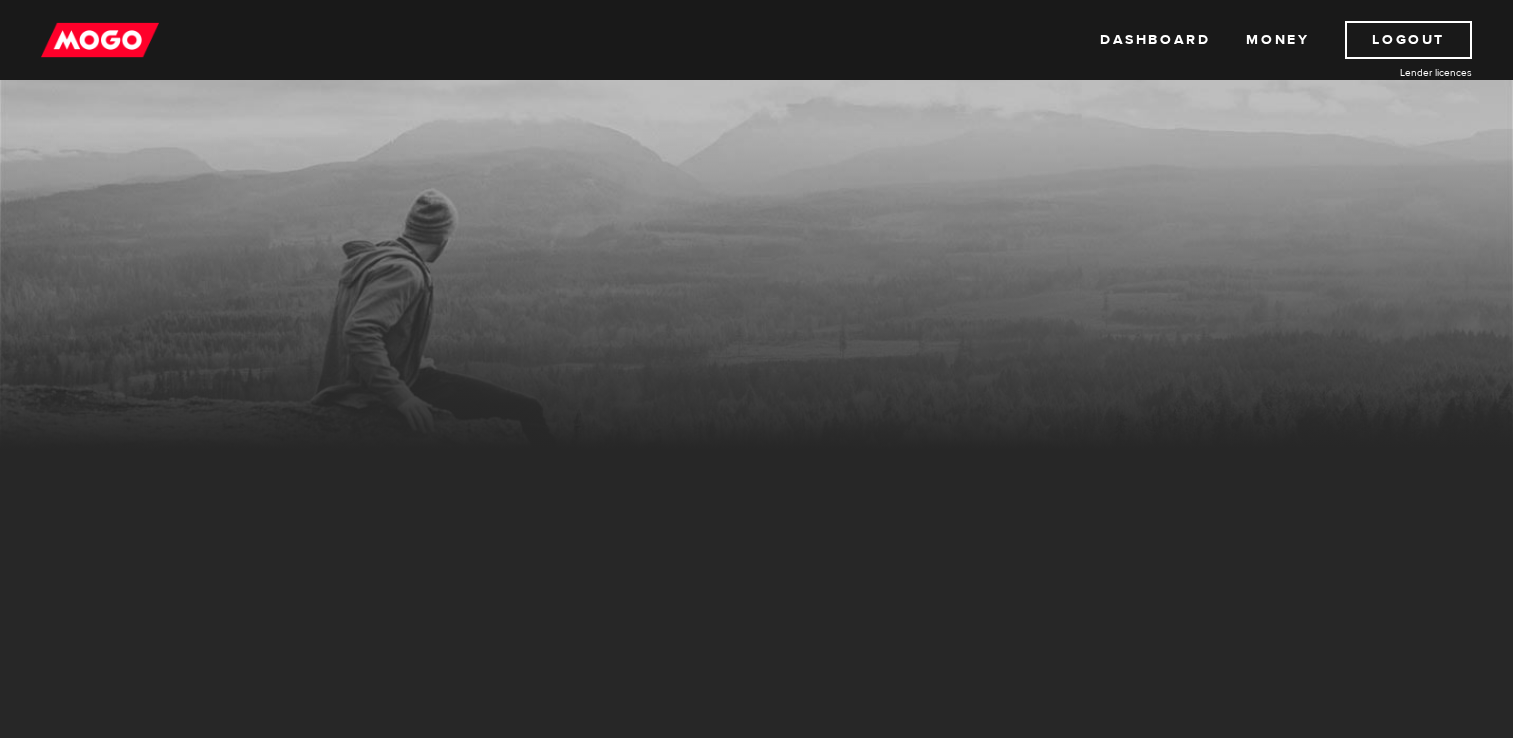 scroll, scrollTop: 0, scrollLeft: 0, axis: both 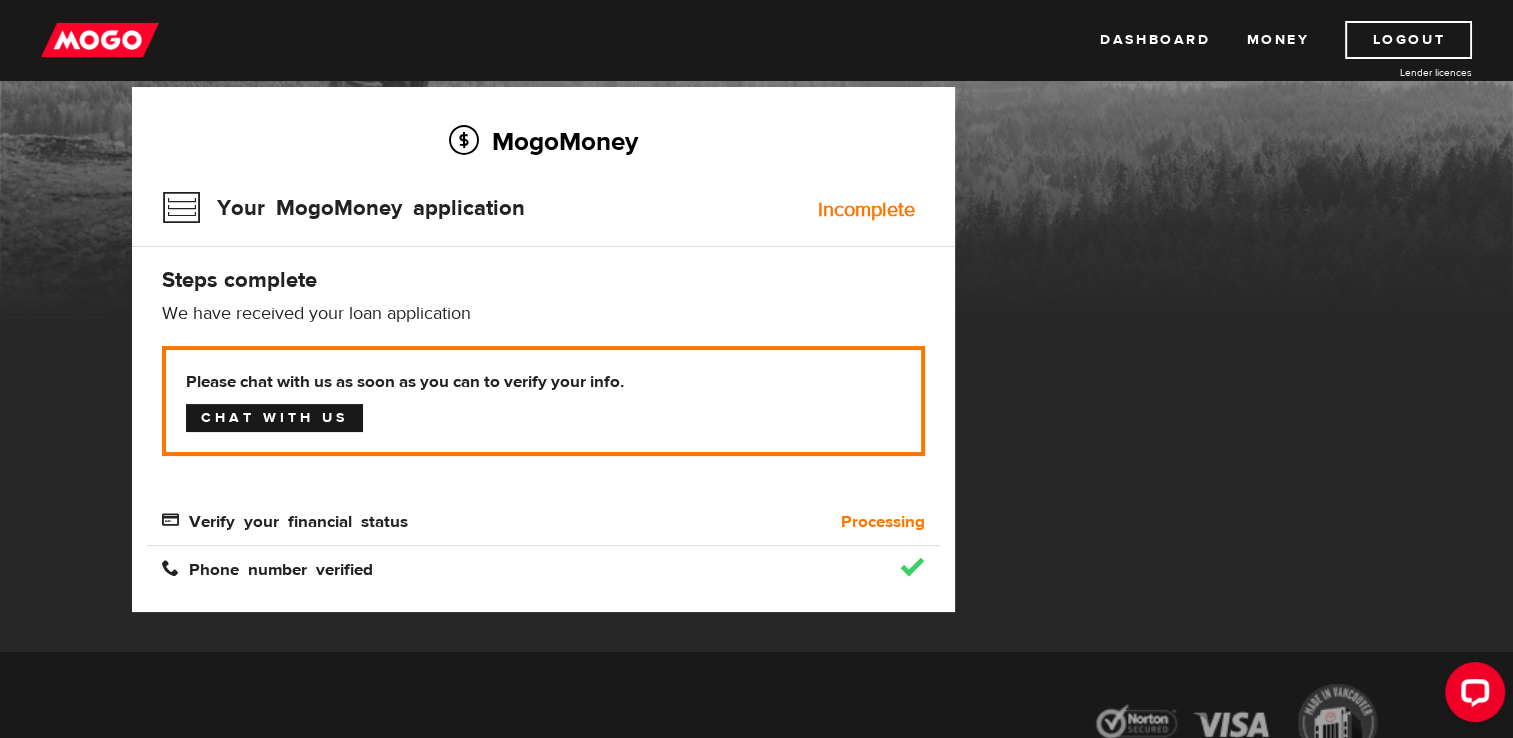 click on "Chat with us" at bounding box center [274, 418] 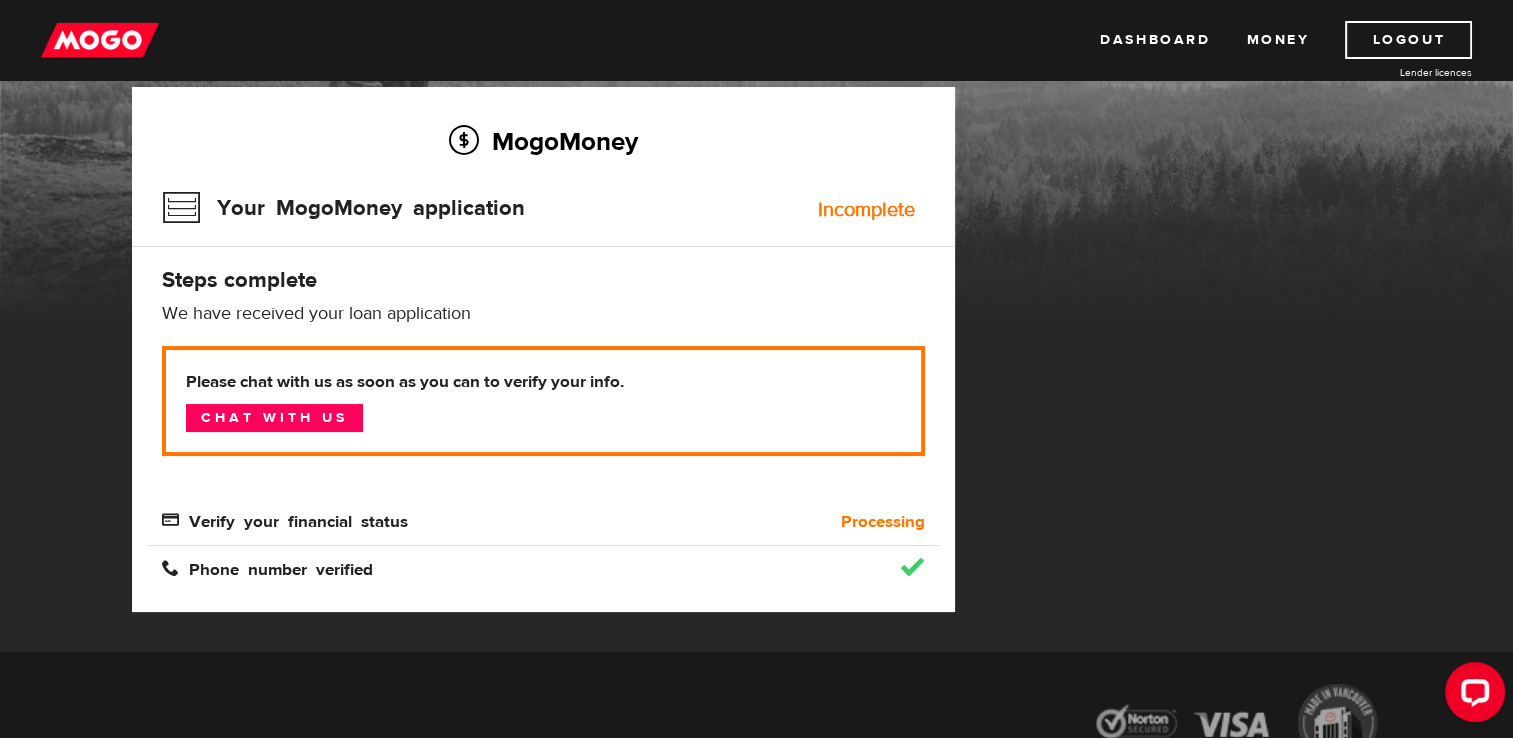 scroll, scrollTop: 0, scrollLeft: 0, axis: both 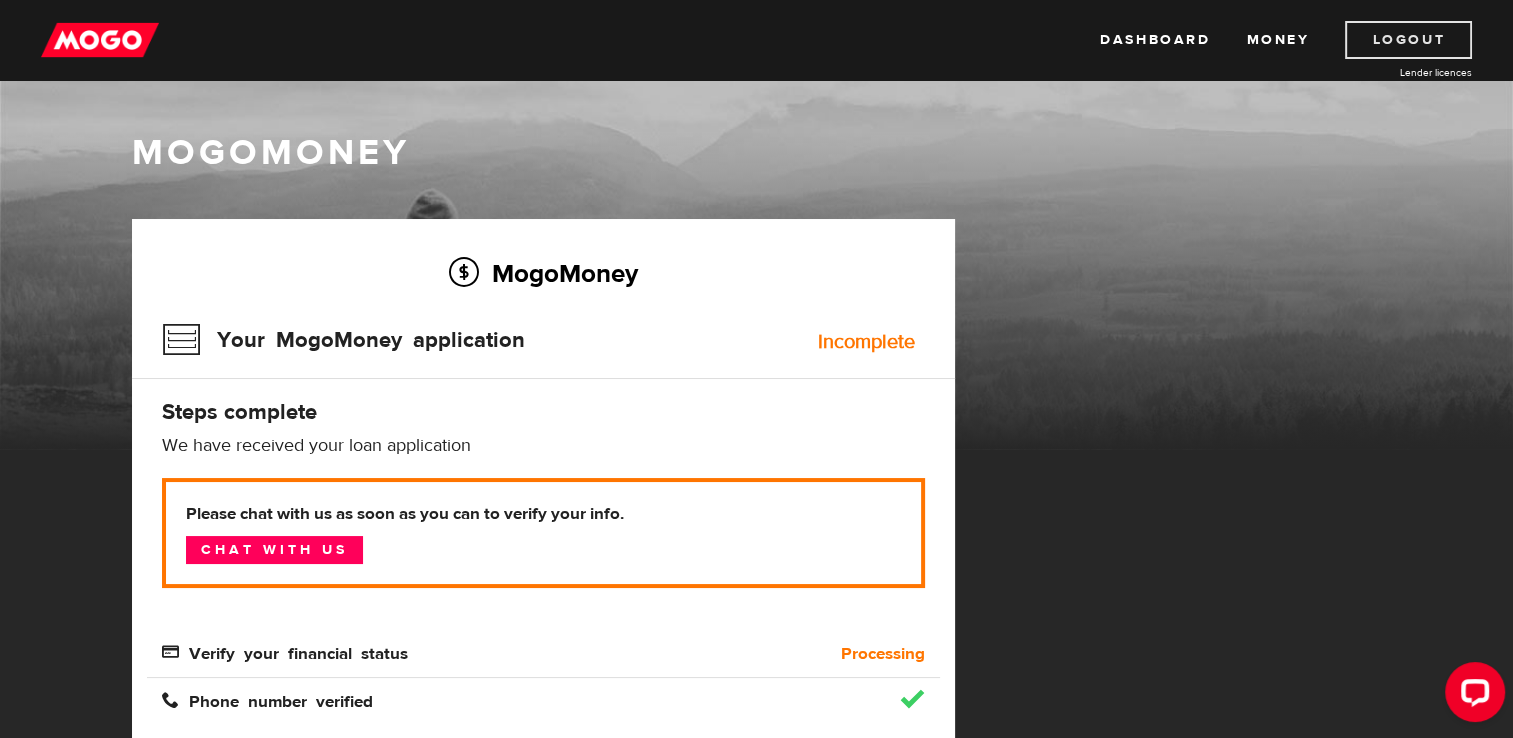 click on "Logout" at bounding box center [1408, 40] 